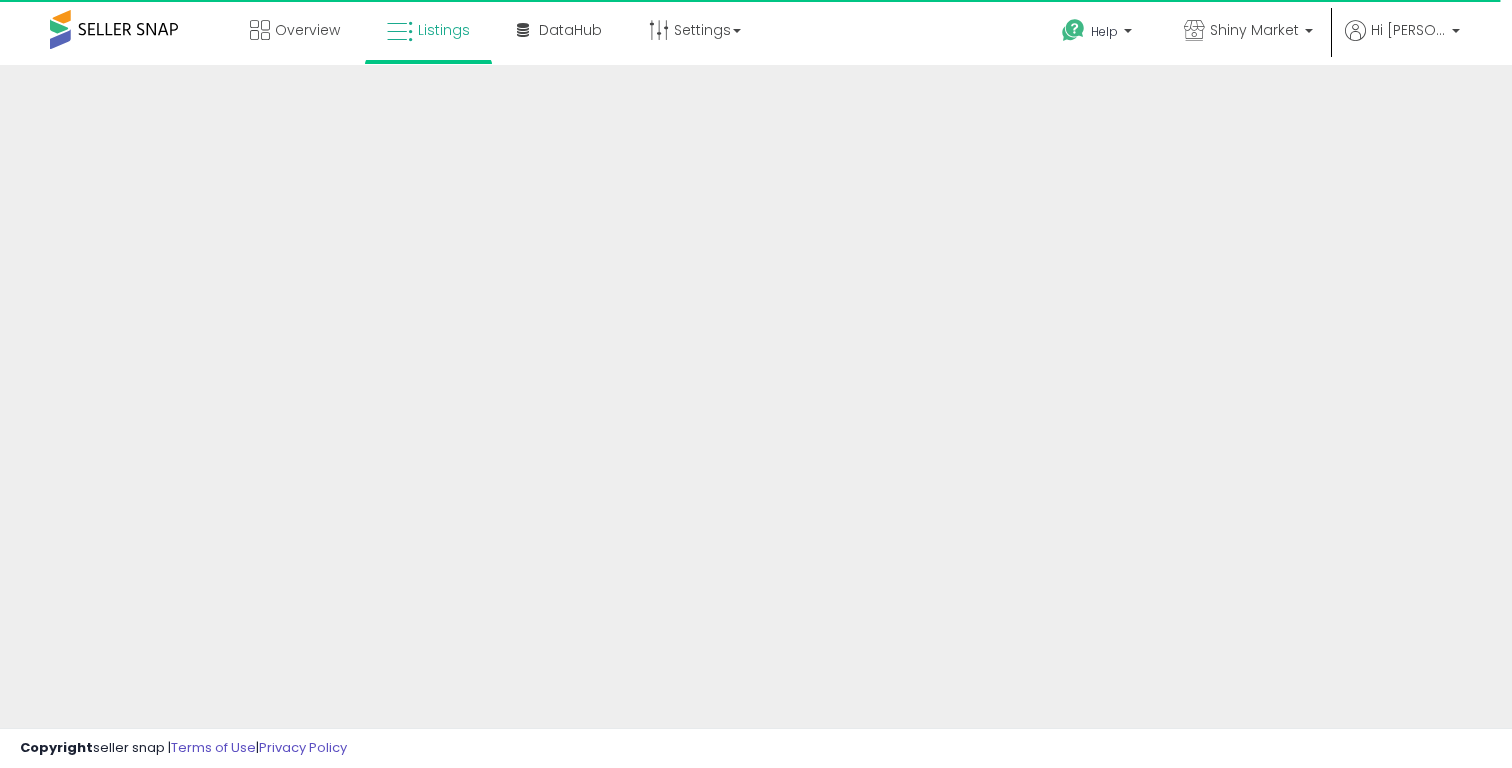 scroll, scrollTop: 0, scrollLeft: 0, axis: both 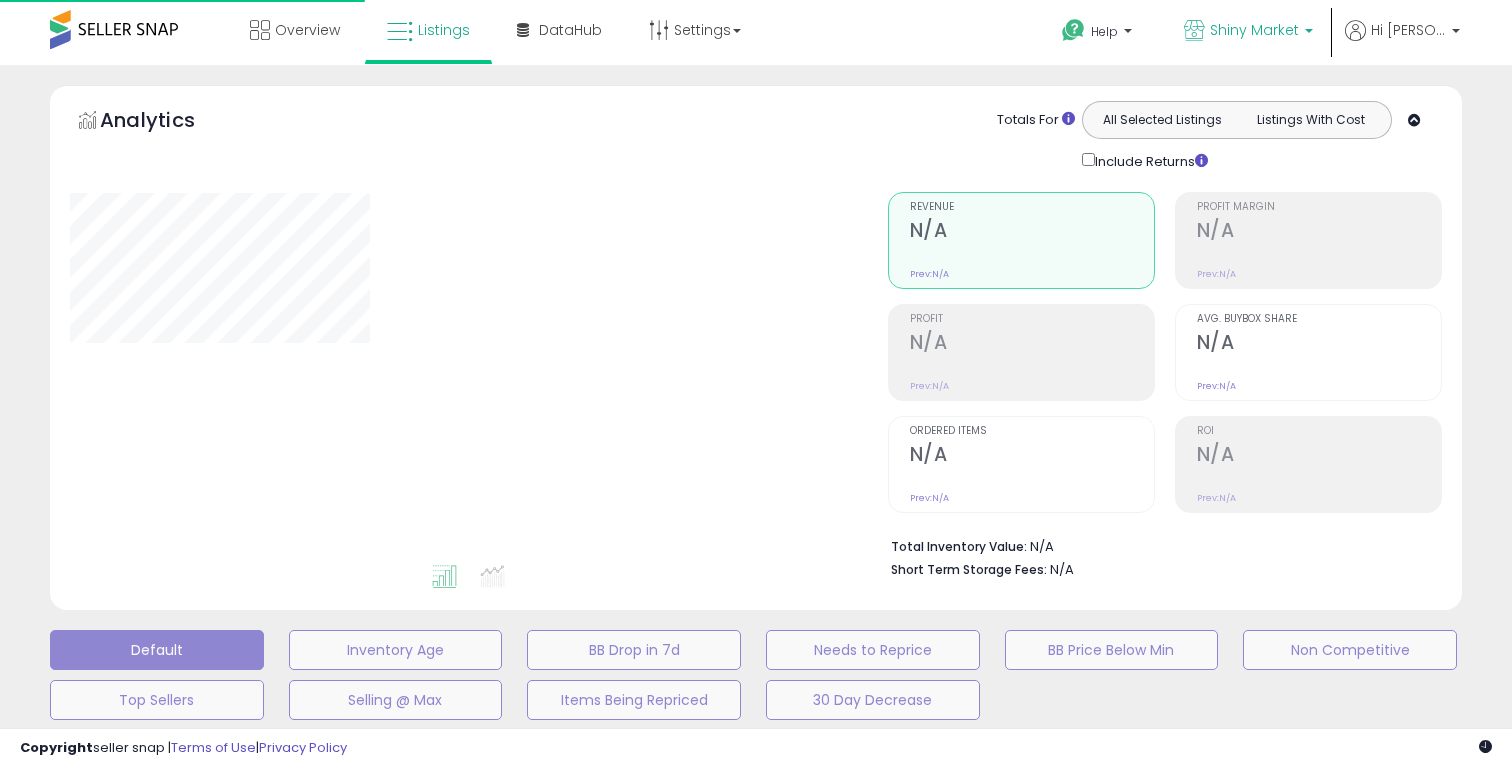 click on "Shiny Market" at bounding box center [1248, 32] 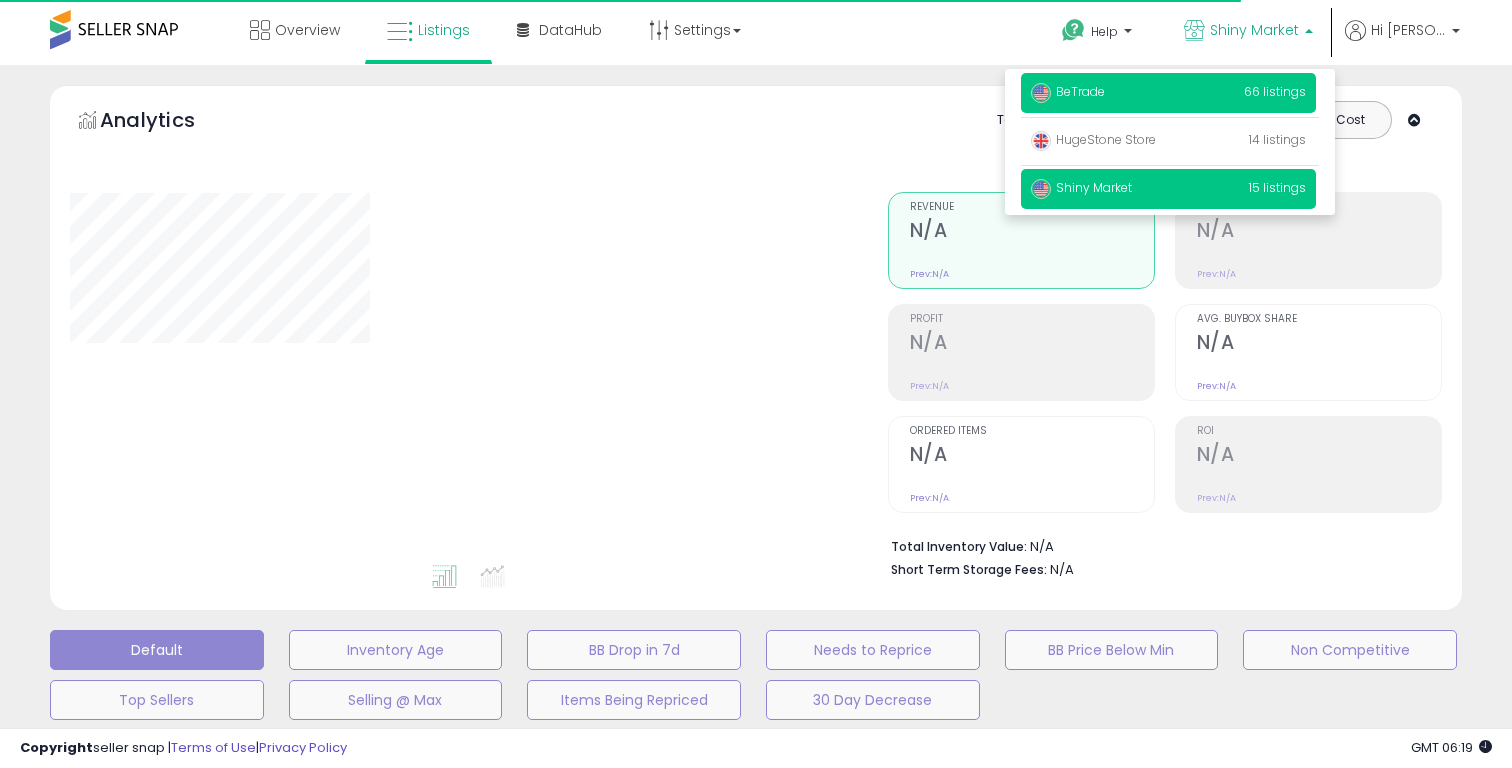 select on "**" 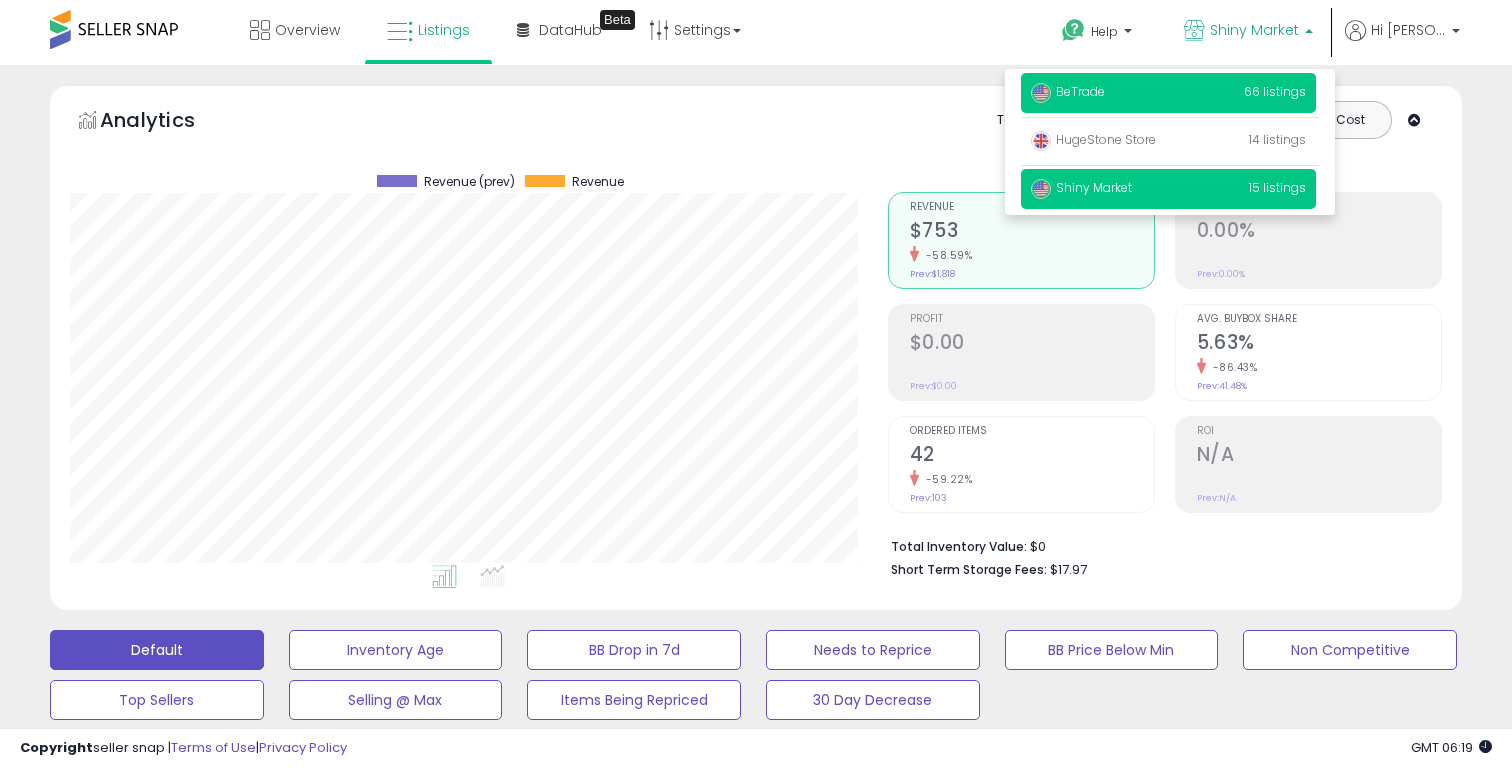 scroll, scrollTop: 999590, scrollLeft: 999182, axis: both 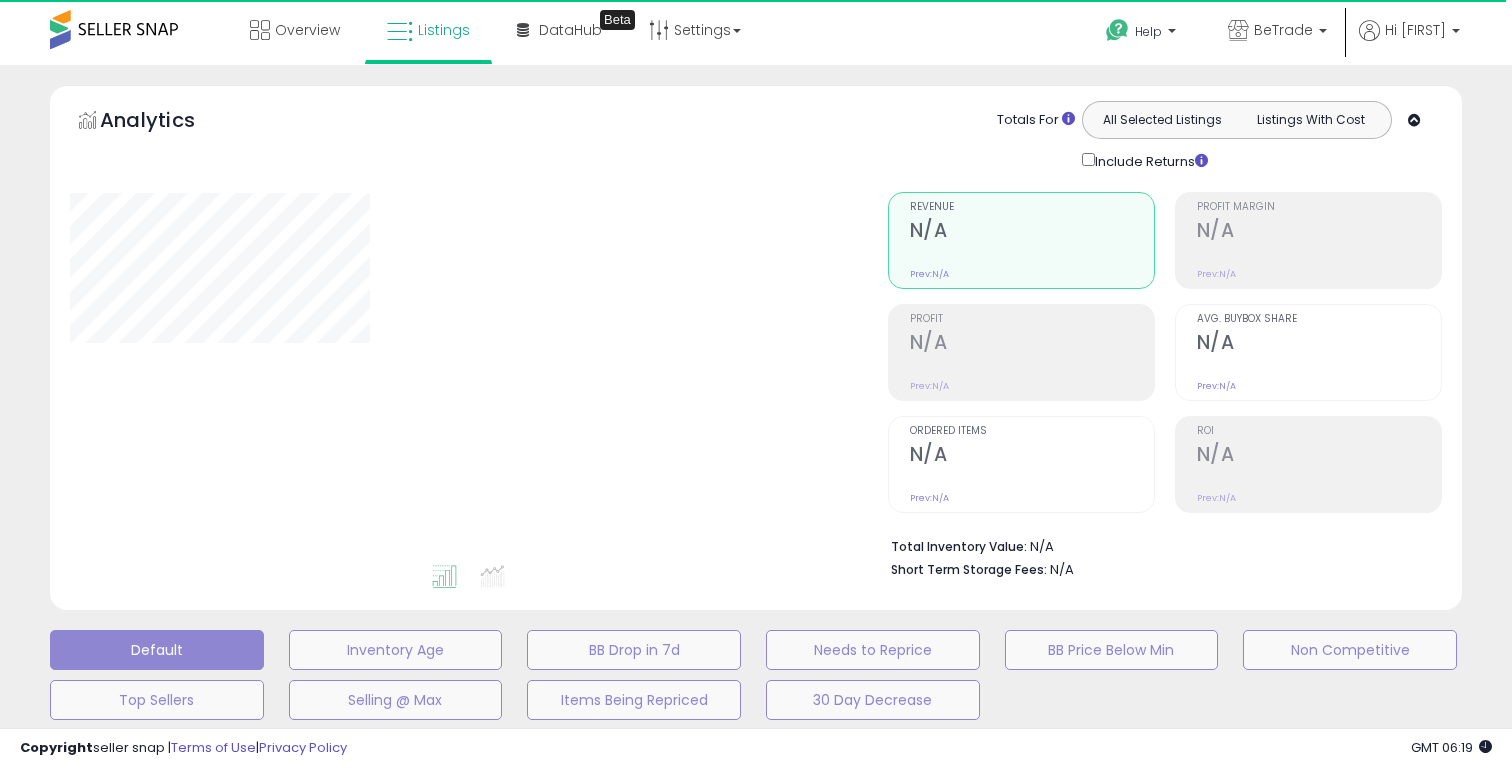 select on "**" 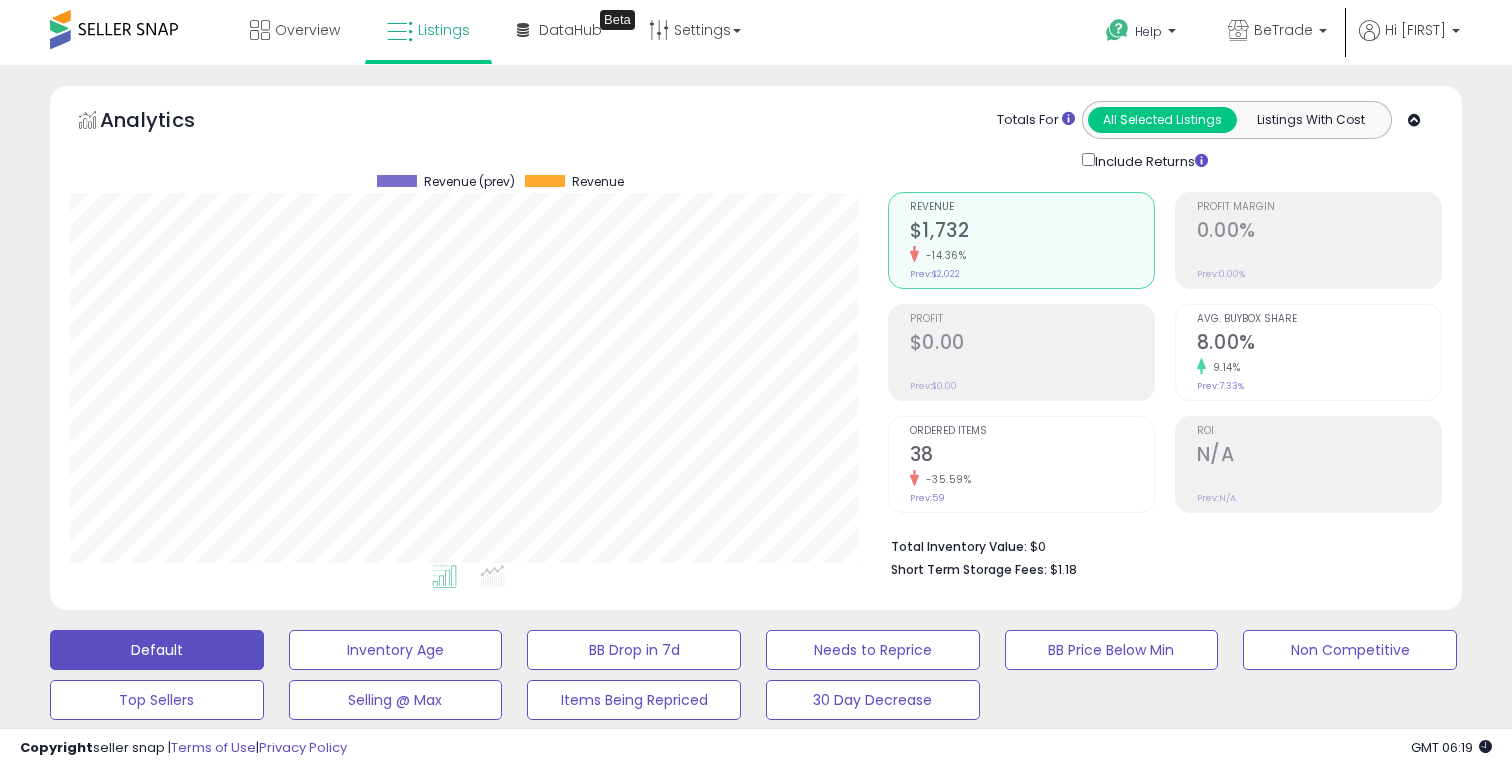 scroll, scrollTop: 999590, scrollLeft: 999182, axis: both 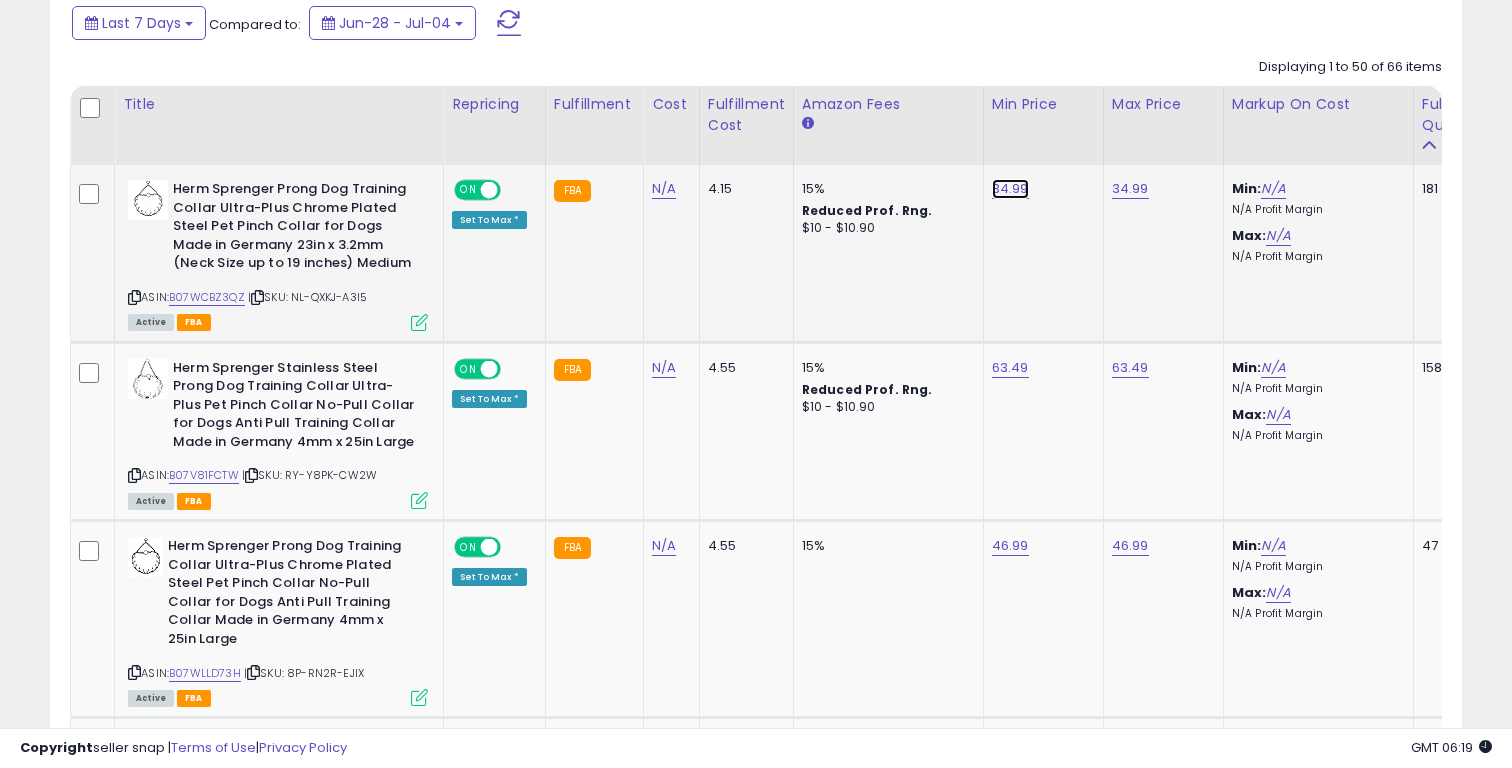 click on "34.99" at bounding box center [1010, 189] 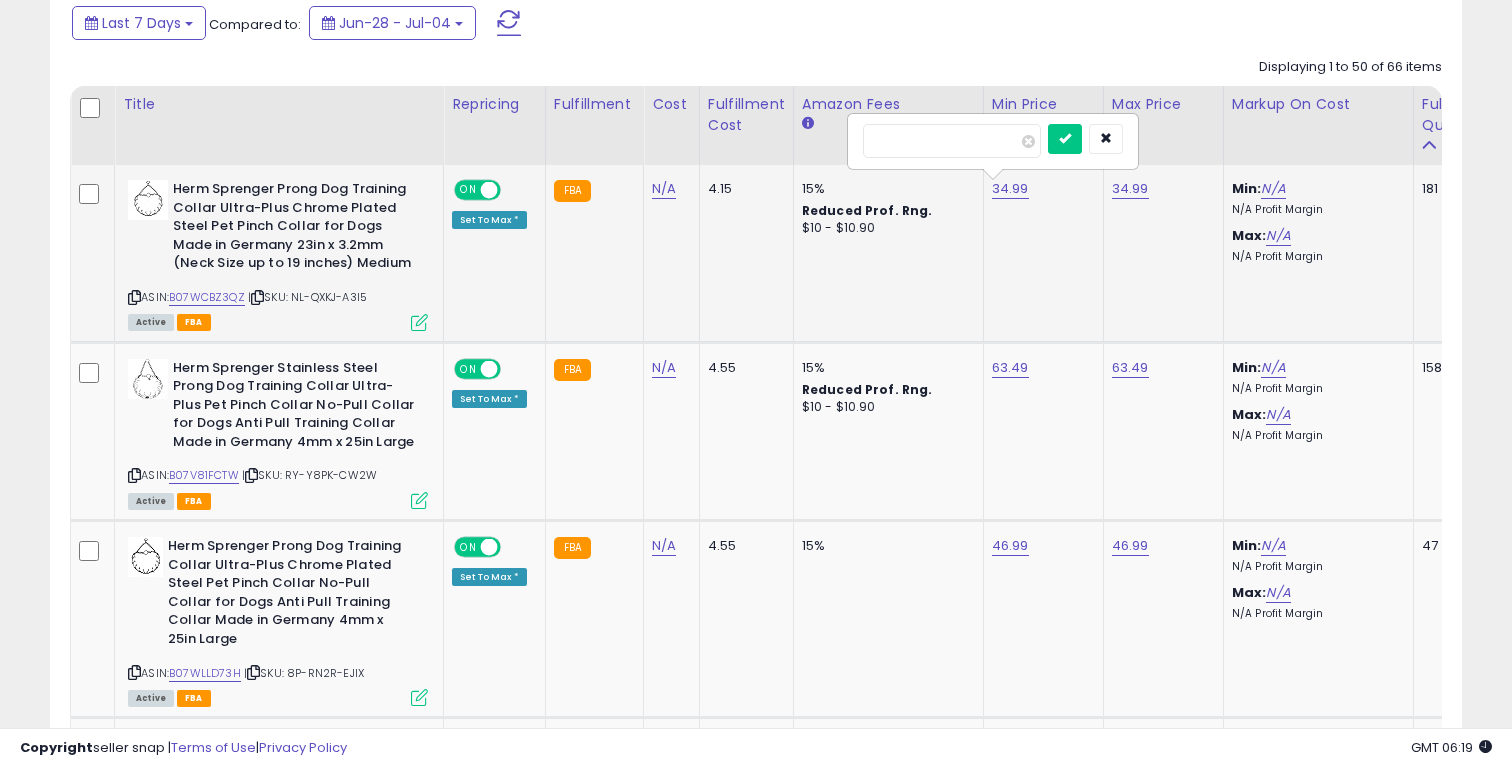 click on "*****" at bounding box center [952, 141] 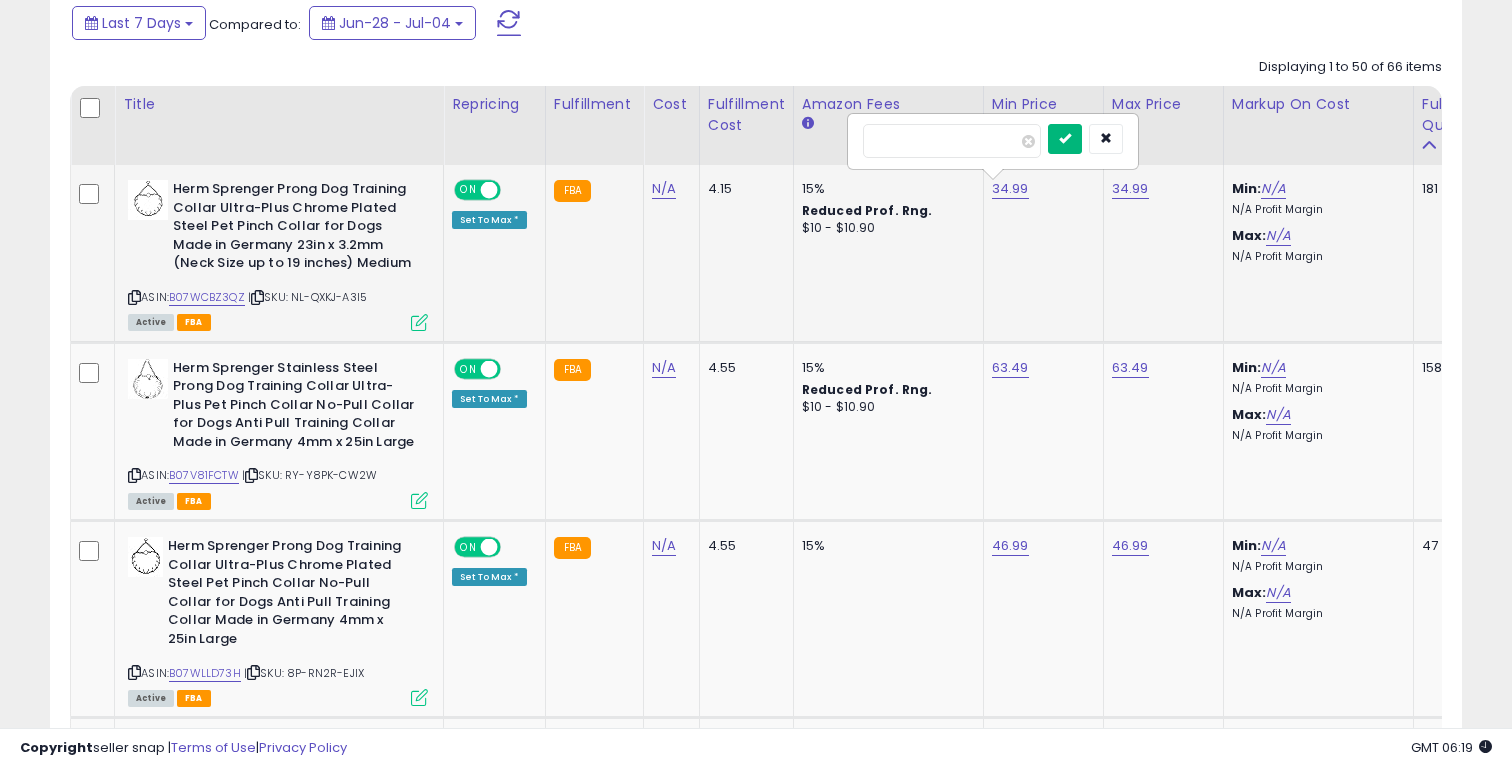 type on "*****" 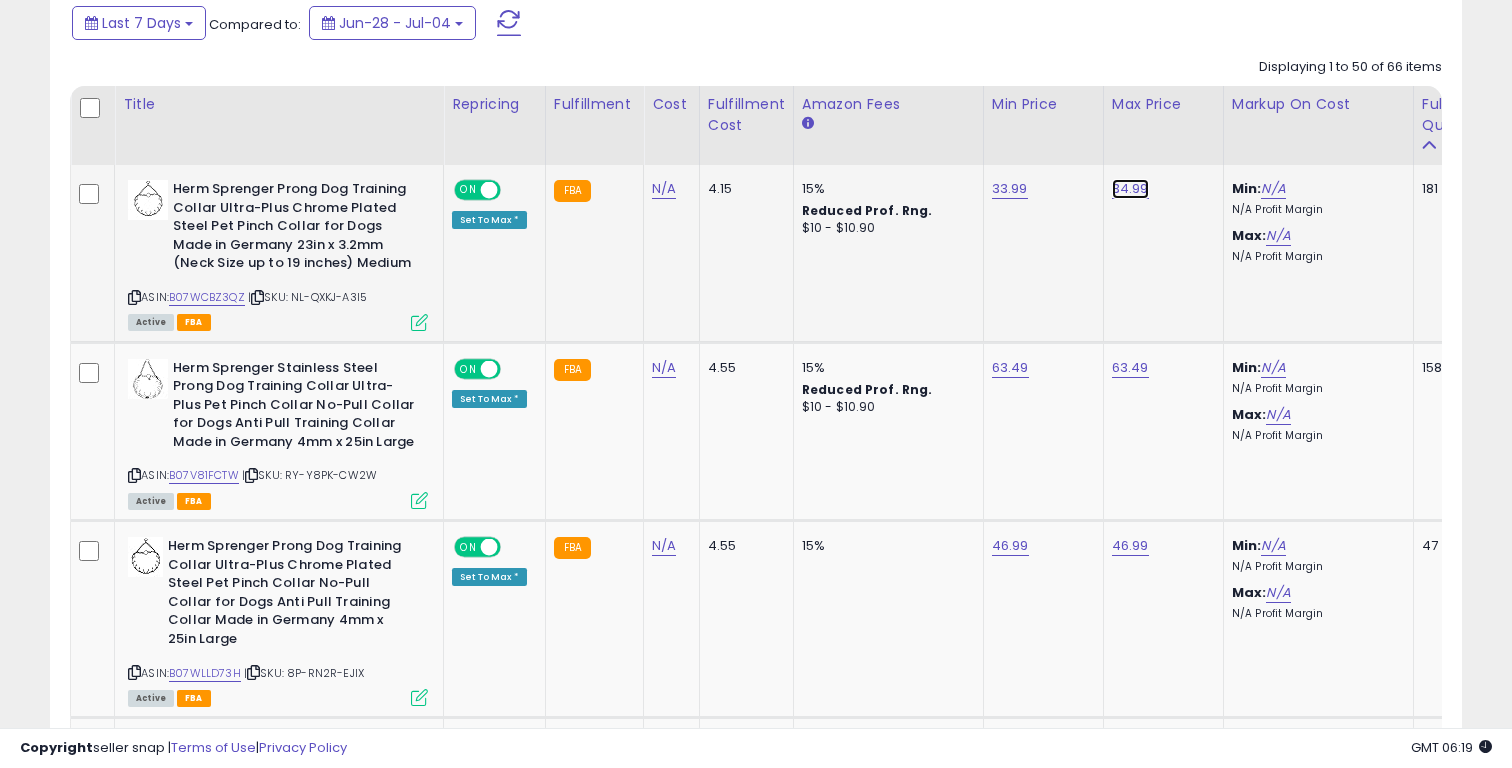 click on "34.99" at bounding box center (1130, 189) 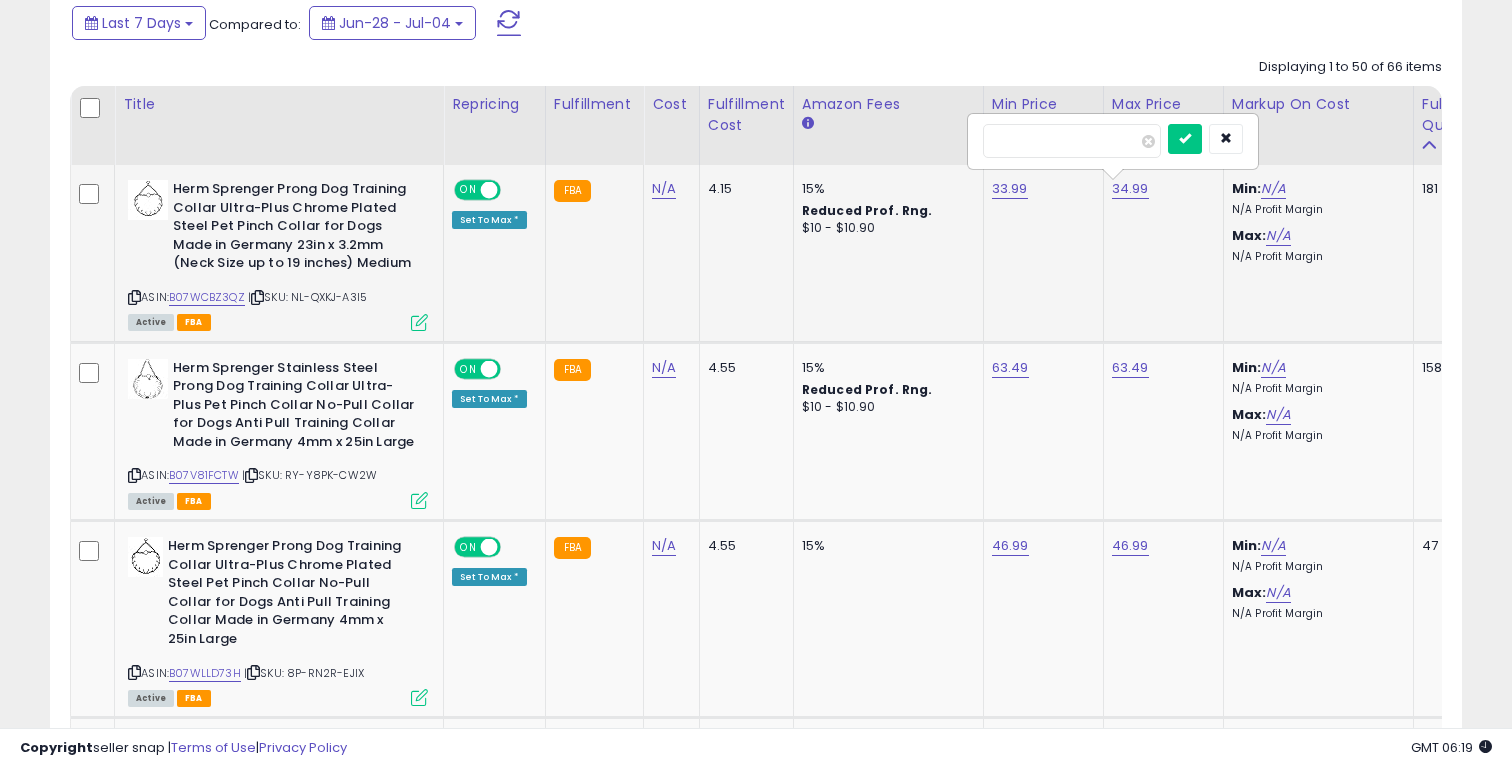 click on "*****" at bounding box center [1072, 141] 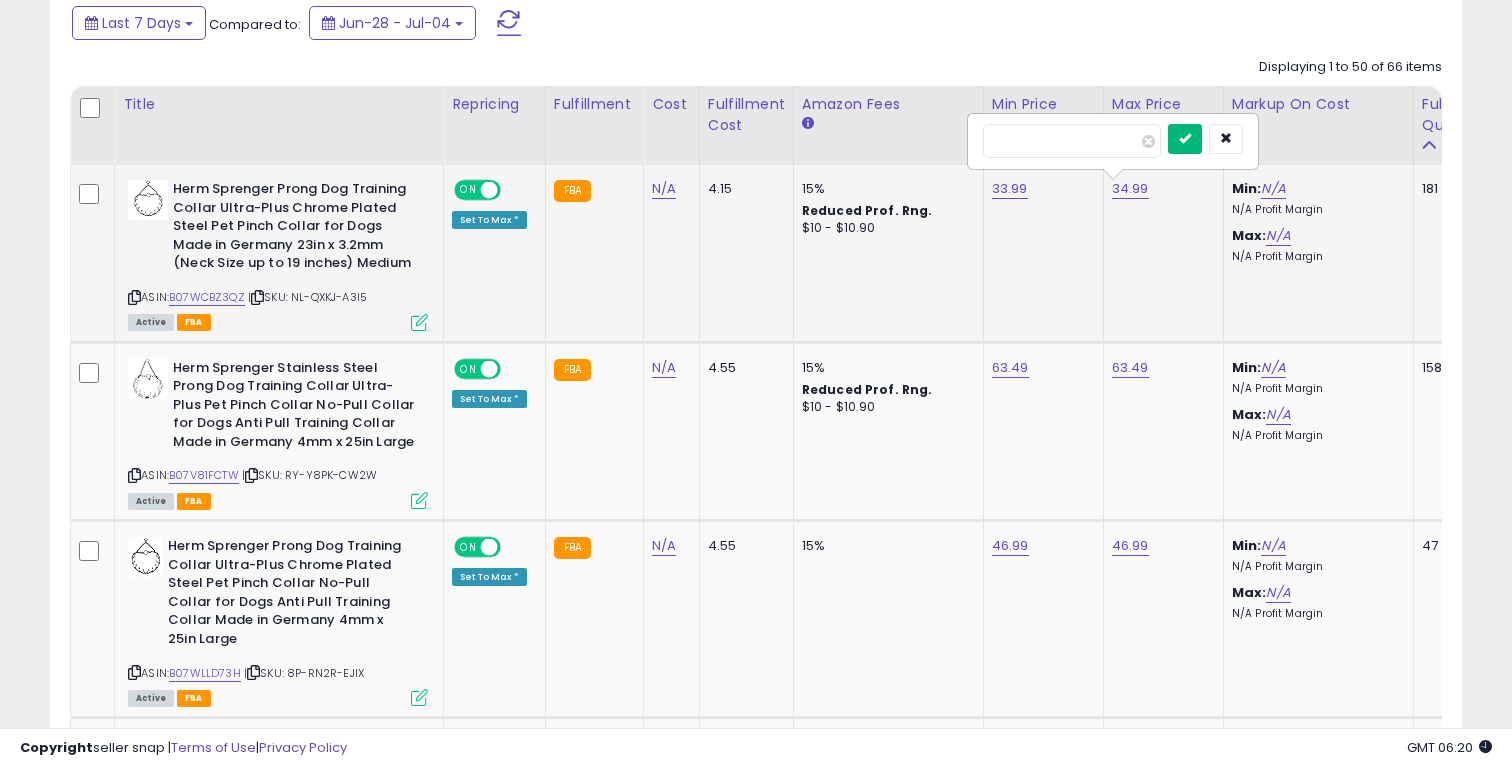 type on "*****" 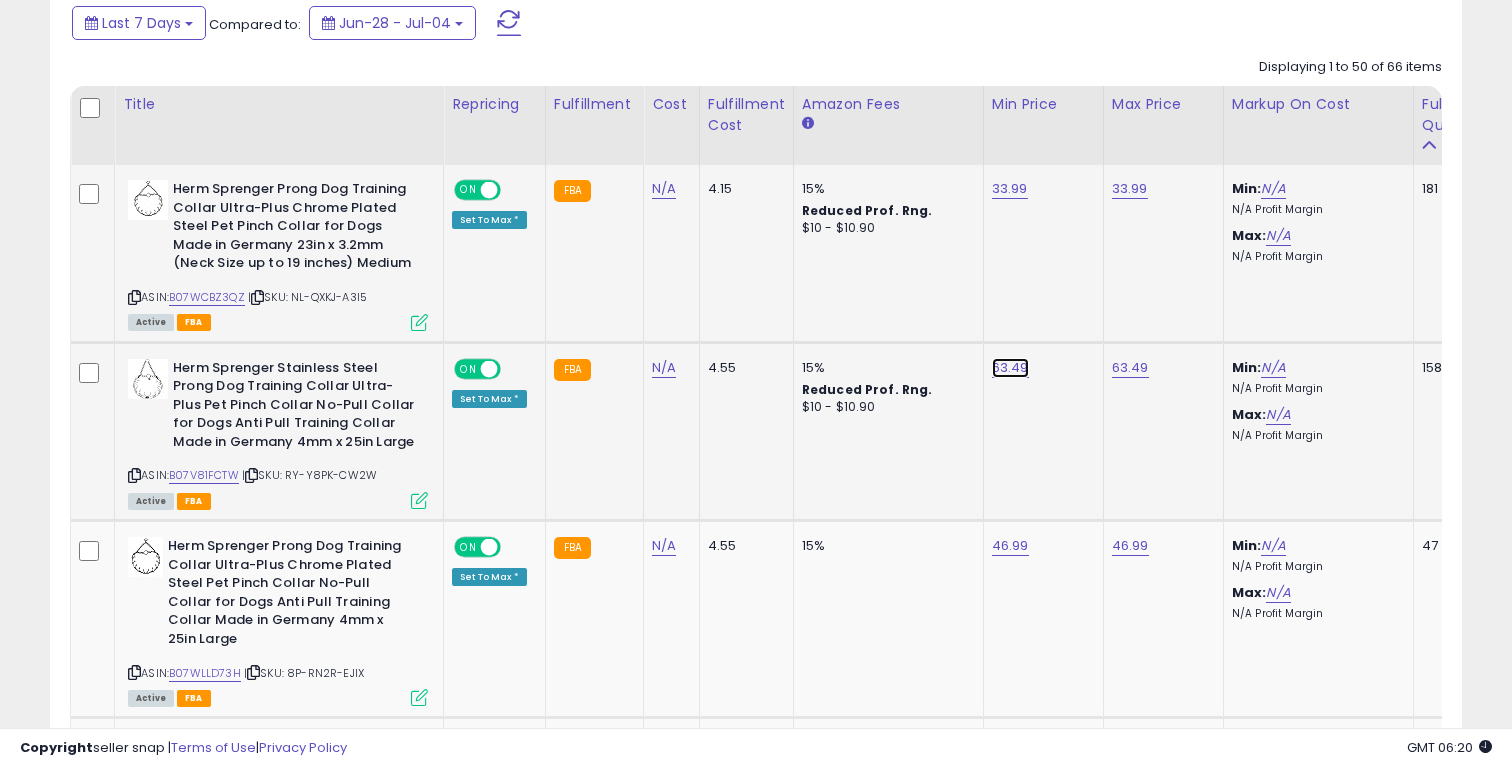 click on "63.49" at bounding box center [1010, 189] 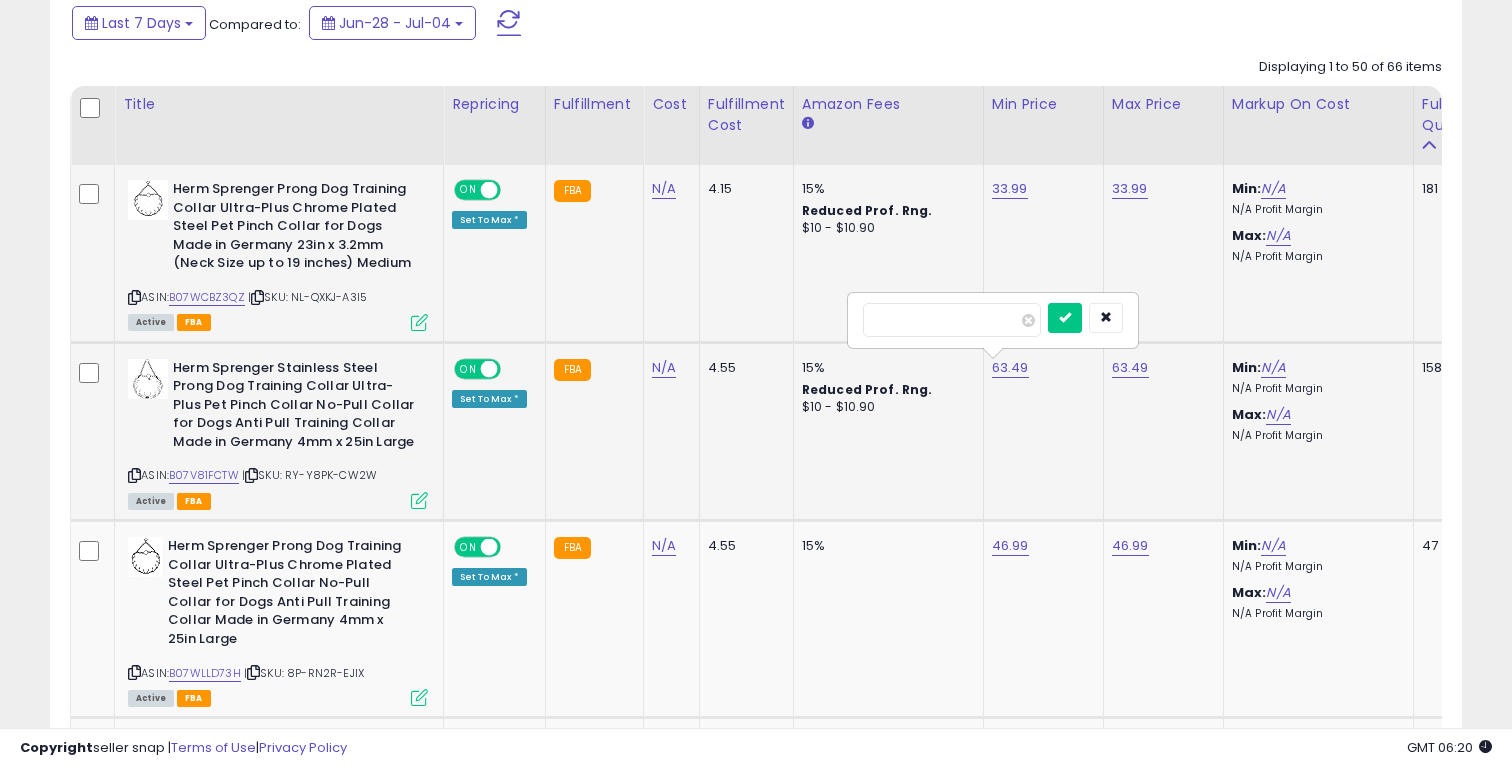 drag, startPoint x: 885, startPoint y: 324, endPoint x: 867, endPoint y: 324, distance: 18 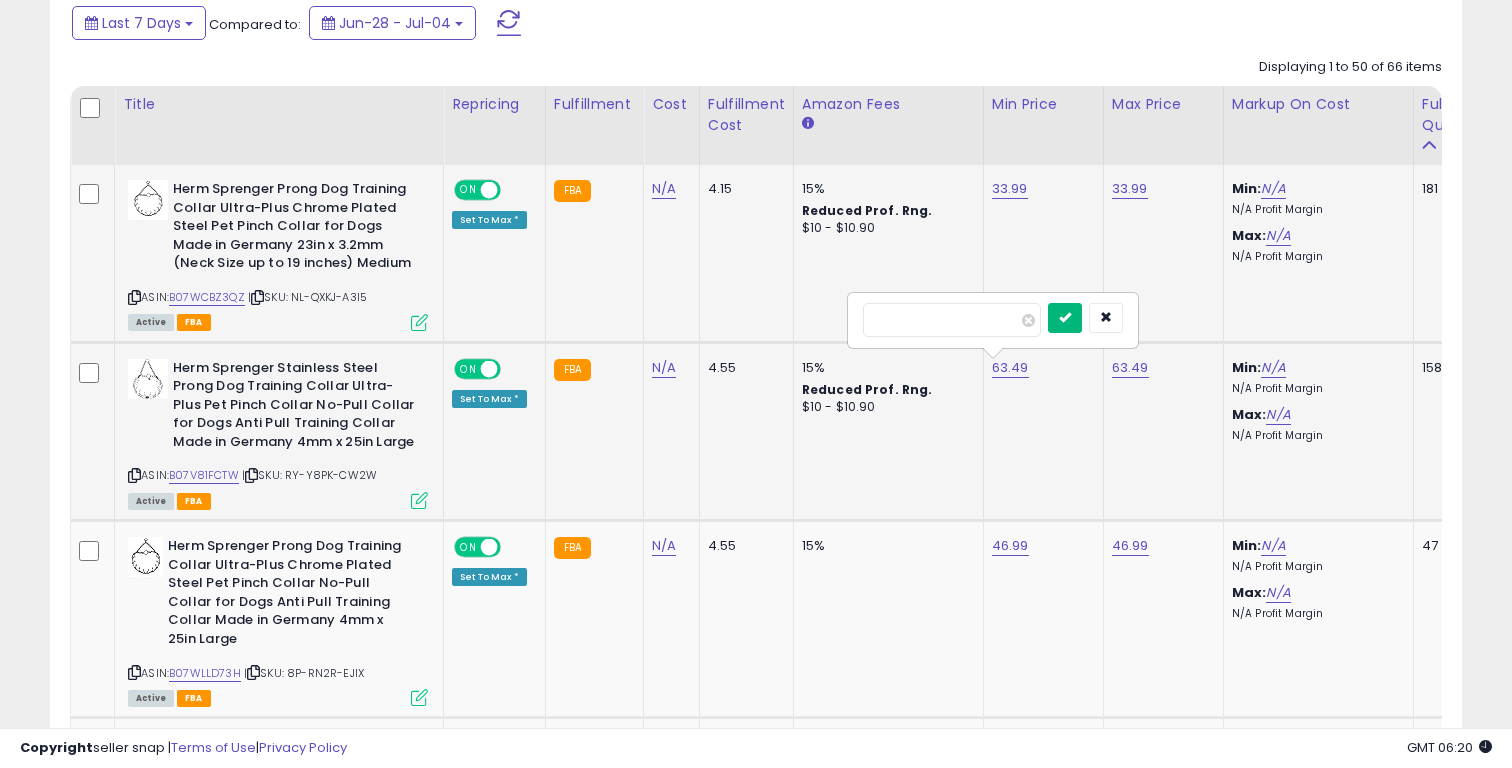 type on "*****" 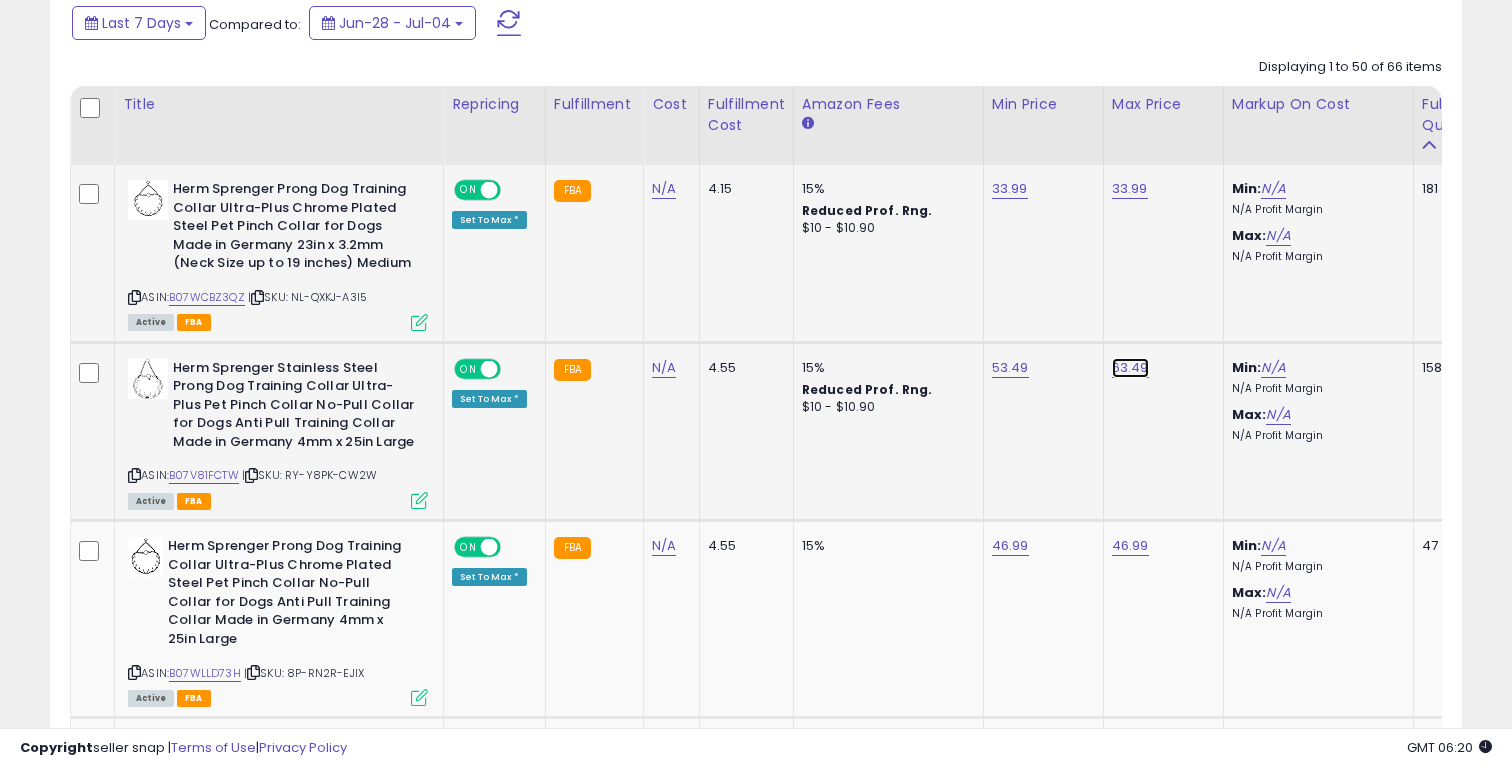click on "63.49" at bounding box center [1130, 189] 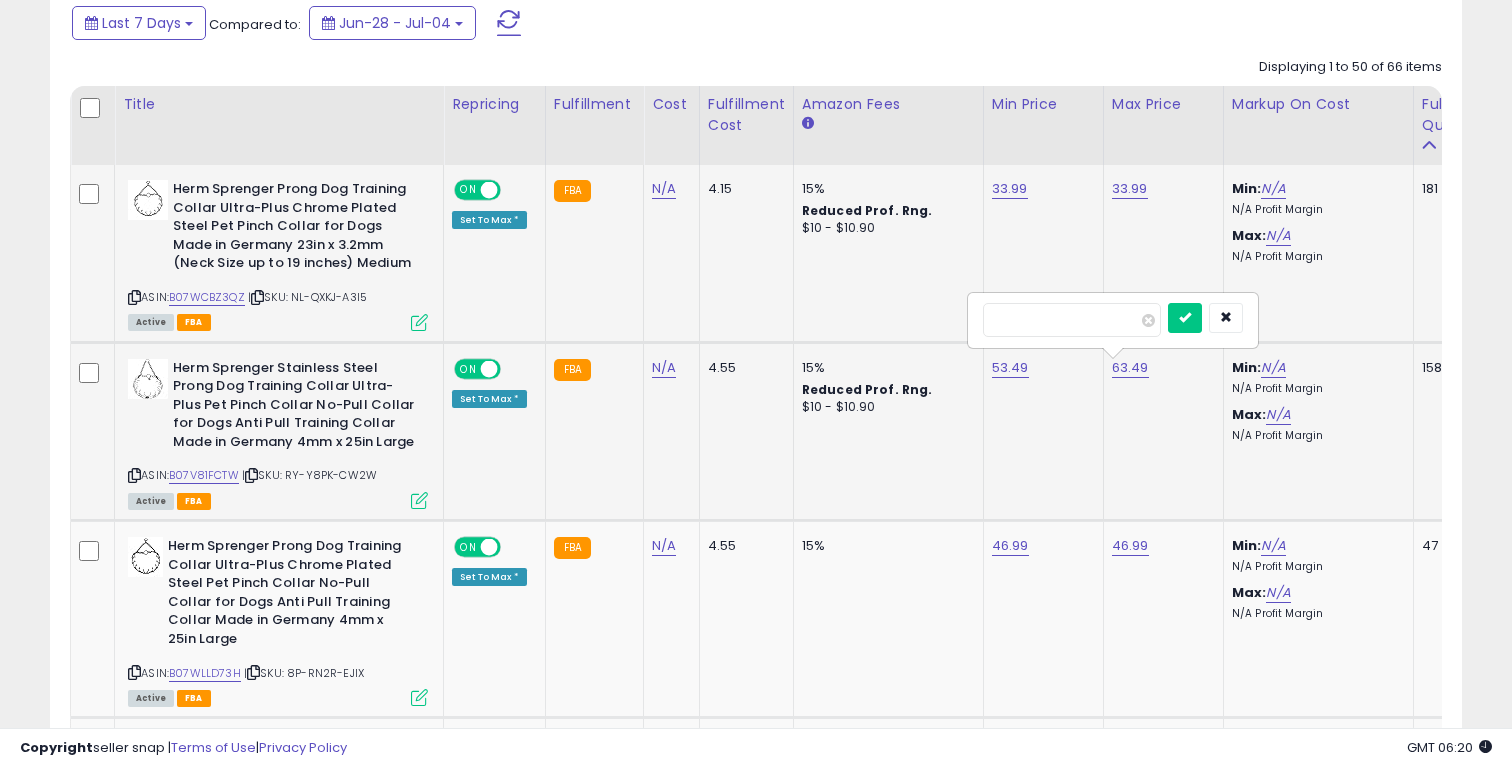 drag, startPoint x: 1003, startPoint y: 323, endPoint x: 982, endPoint y: 322, distance: 21.023796 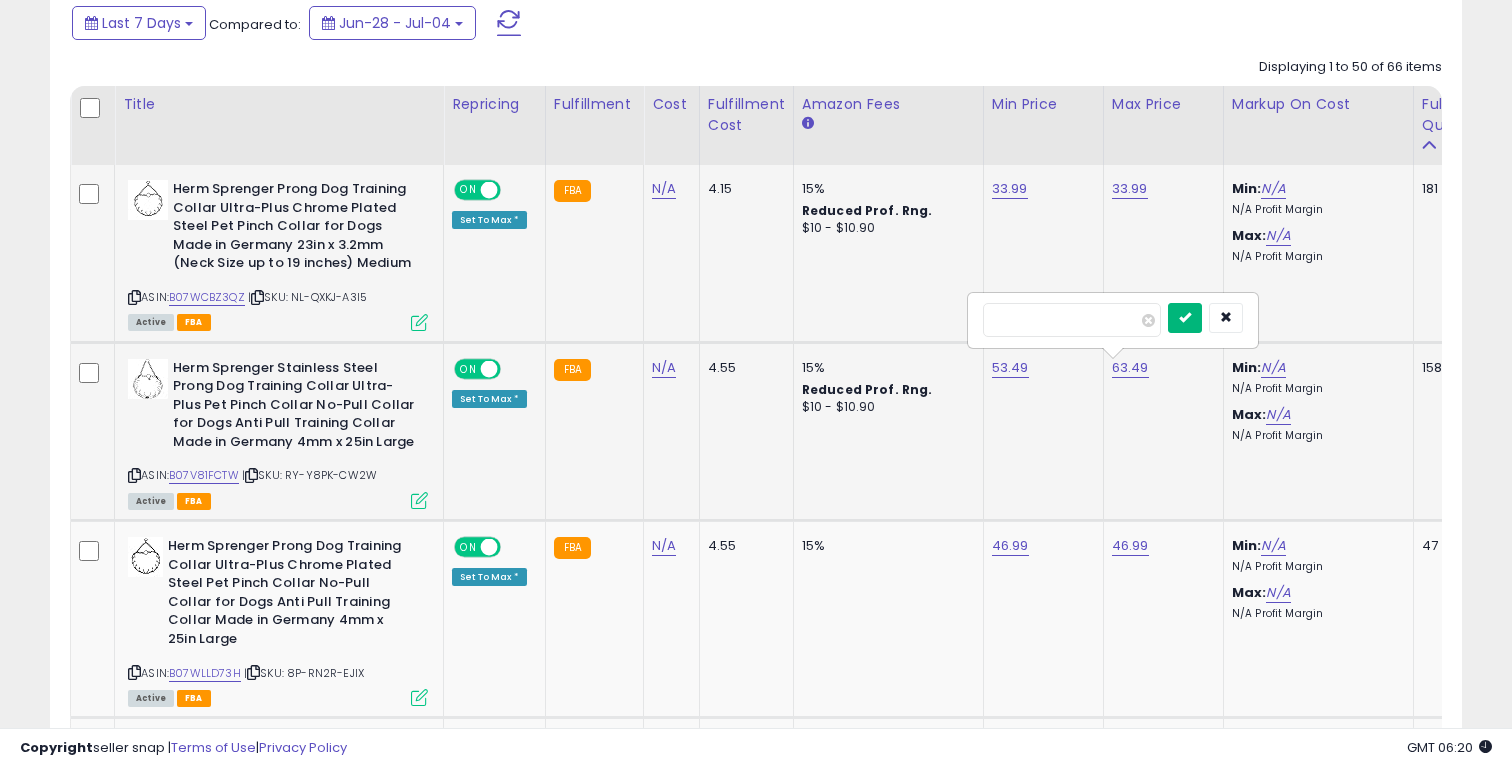 type on "*****" 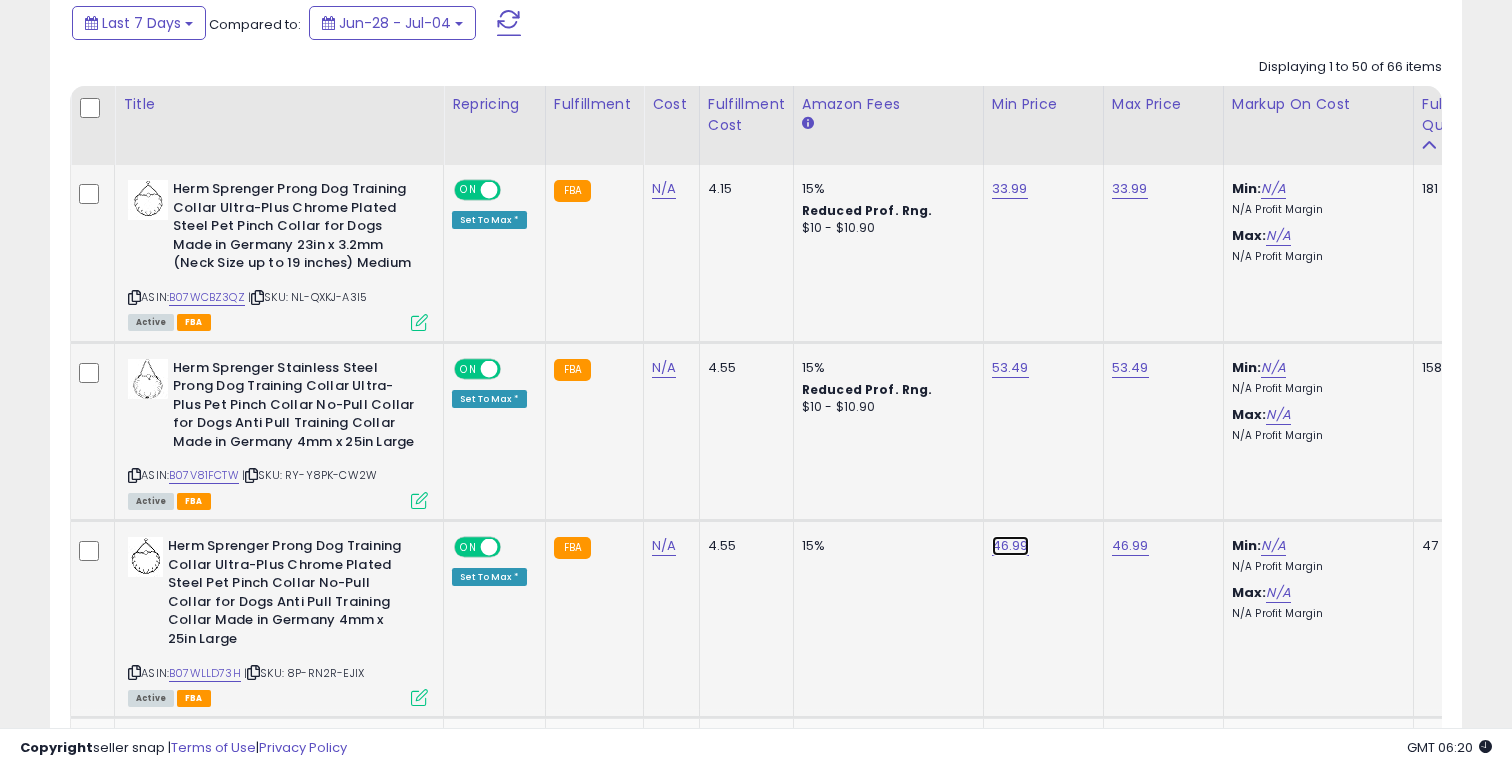 click on "46.99" at bounding box center (1010, 189) 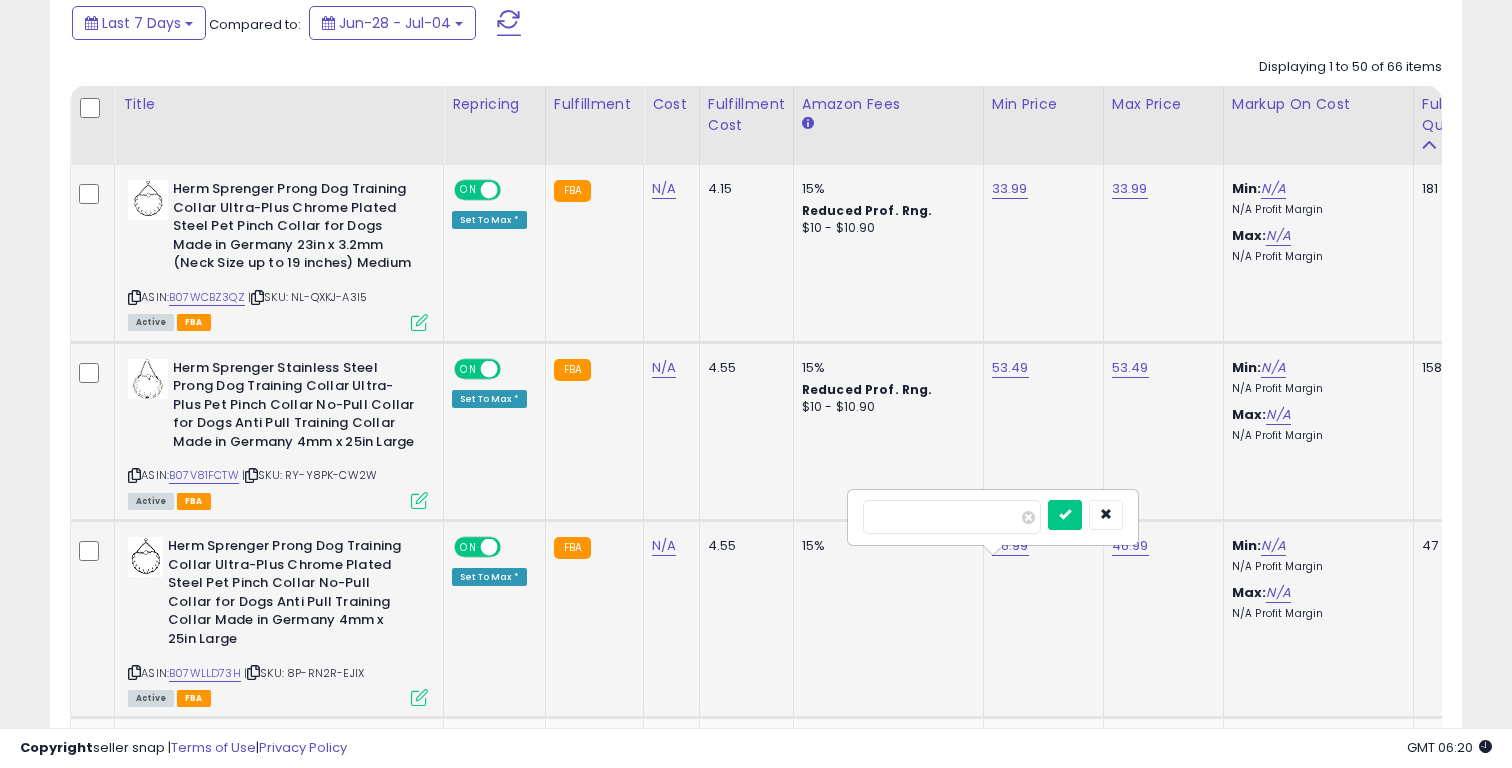 click on "*****" at bounding box center (952, 517) 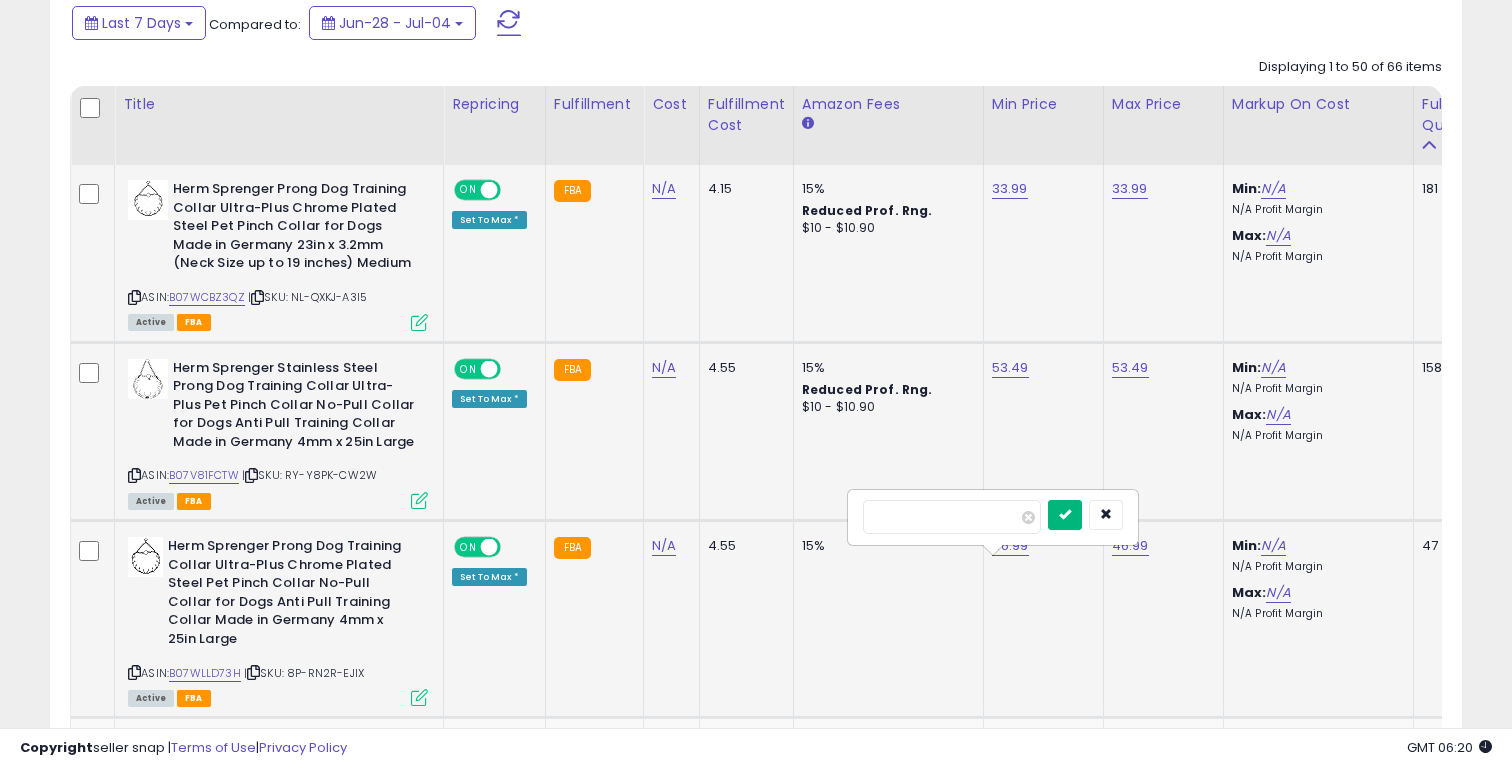 type on "*****" 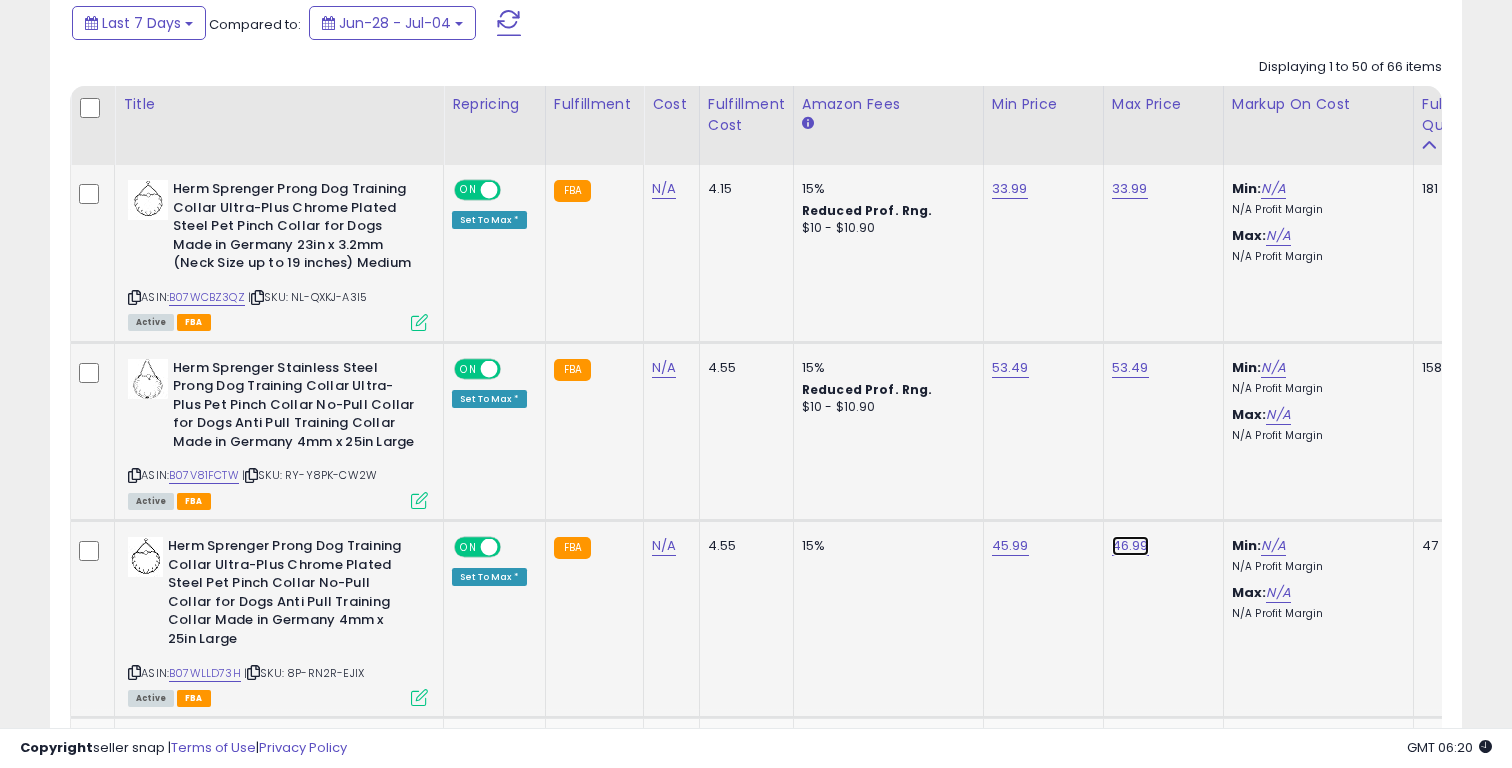 click on "46.99" at bounding box center (1130, 189) 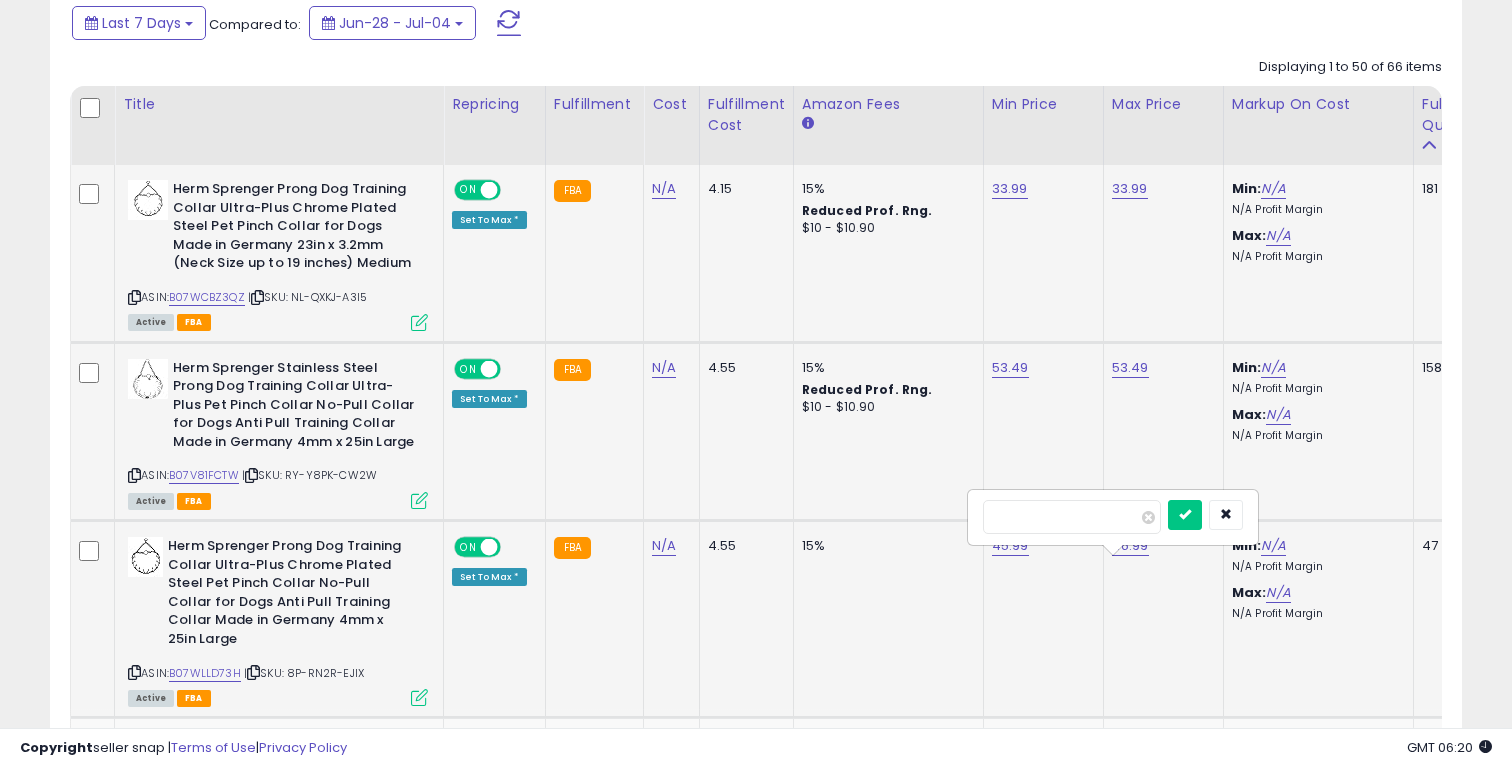 click on "*****" at bounding box center (1072, 517) 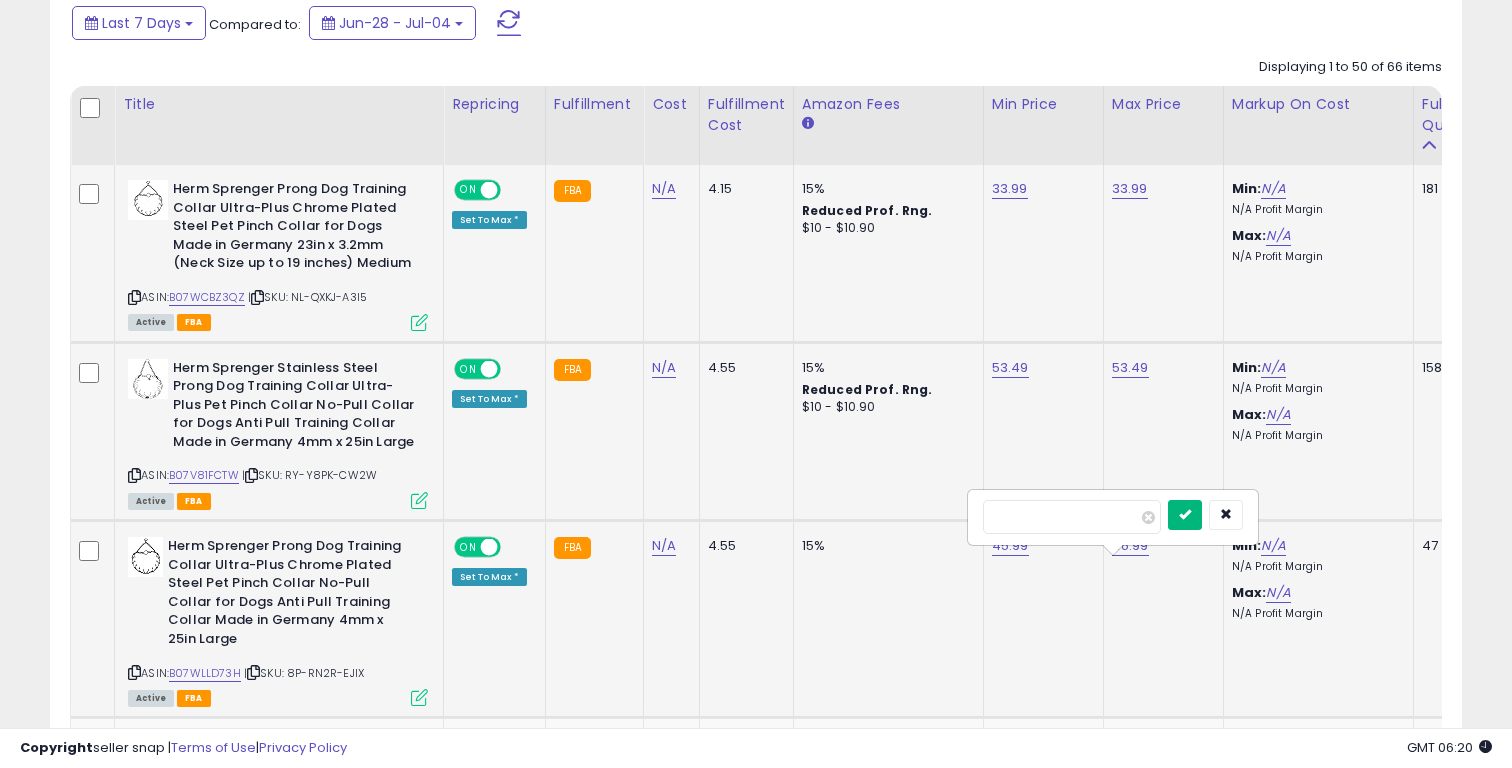 type on "*****" 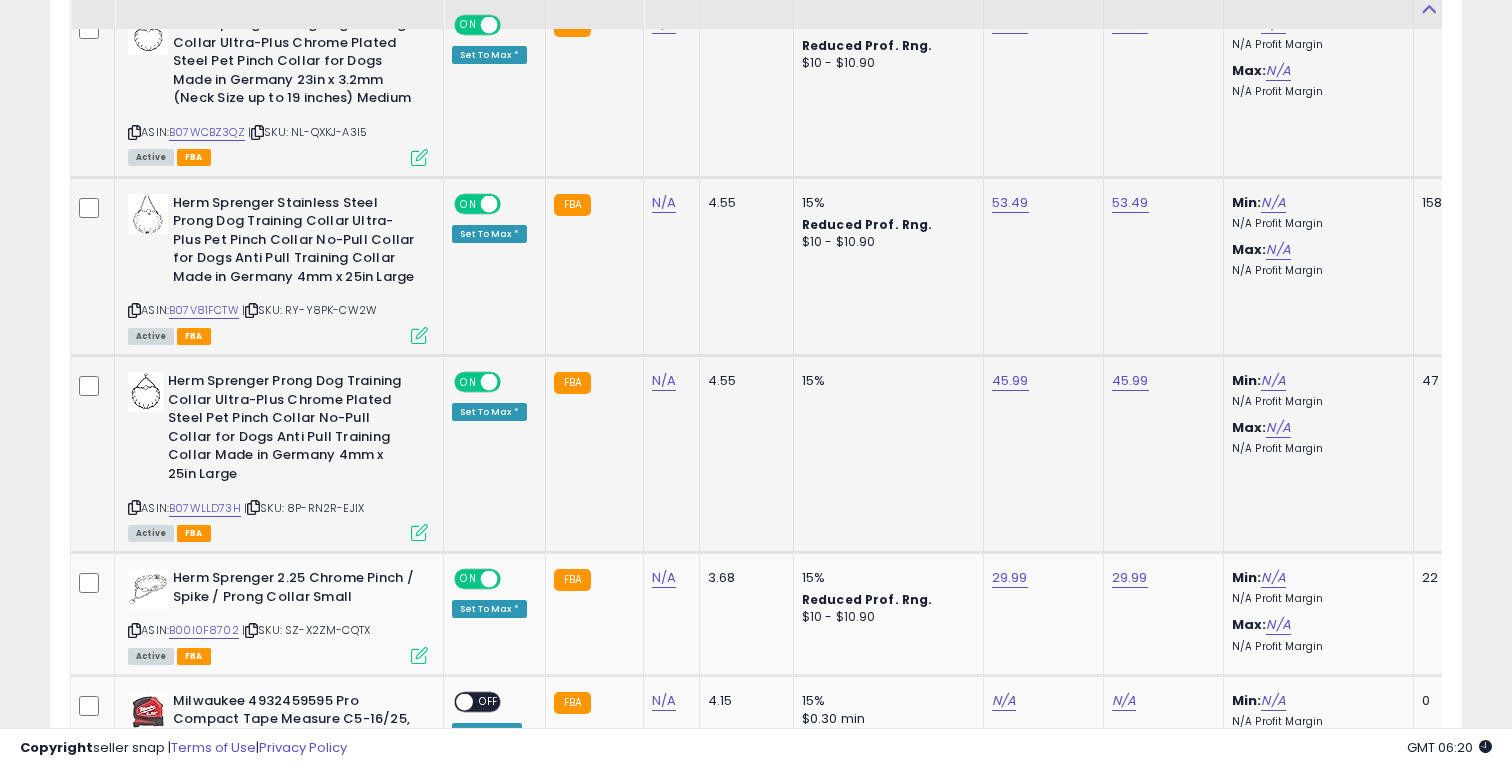 scroll, scrollTop: 1166, scrollLeft: 0, axis: vertical 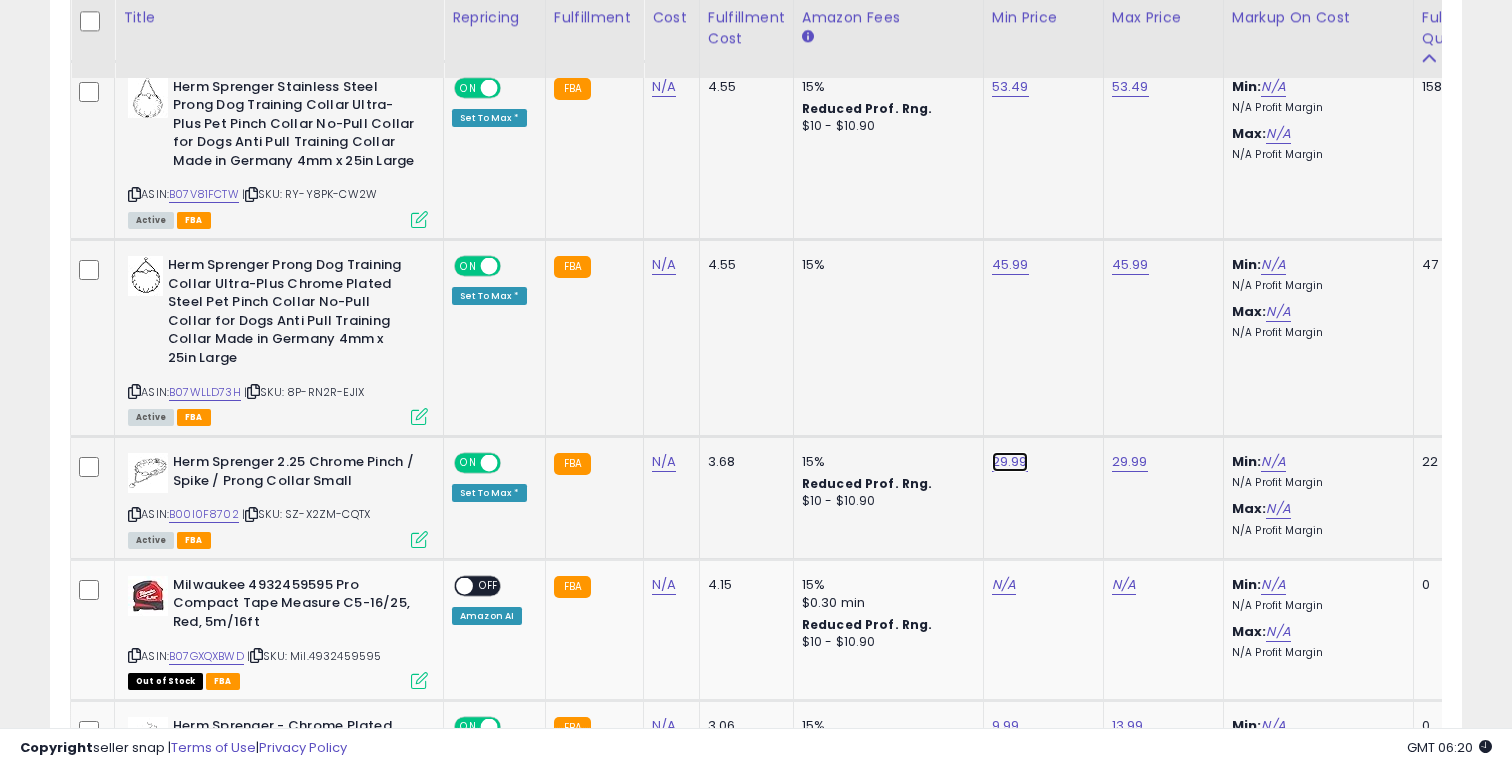click on "29.99" at bounding box center [1010, -92] 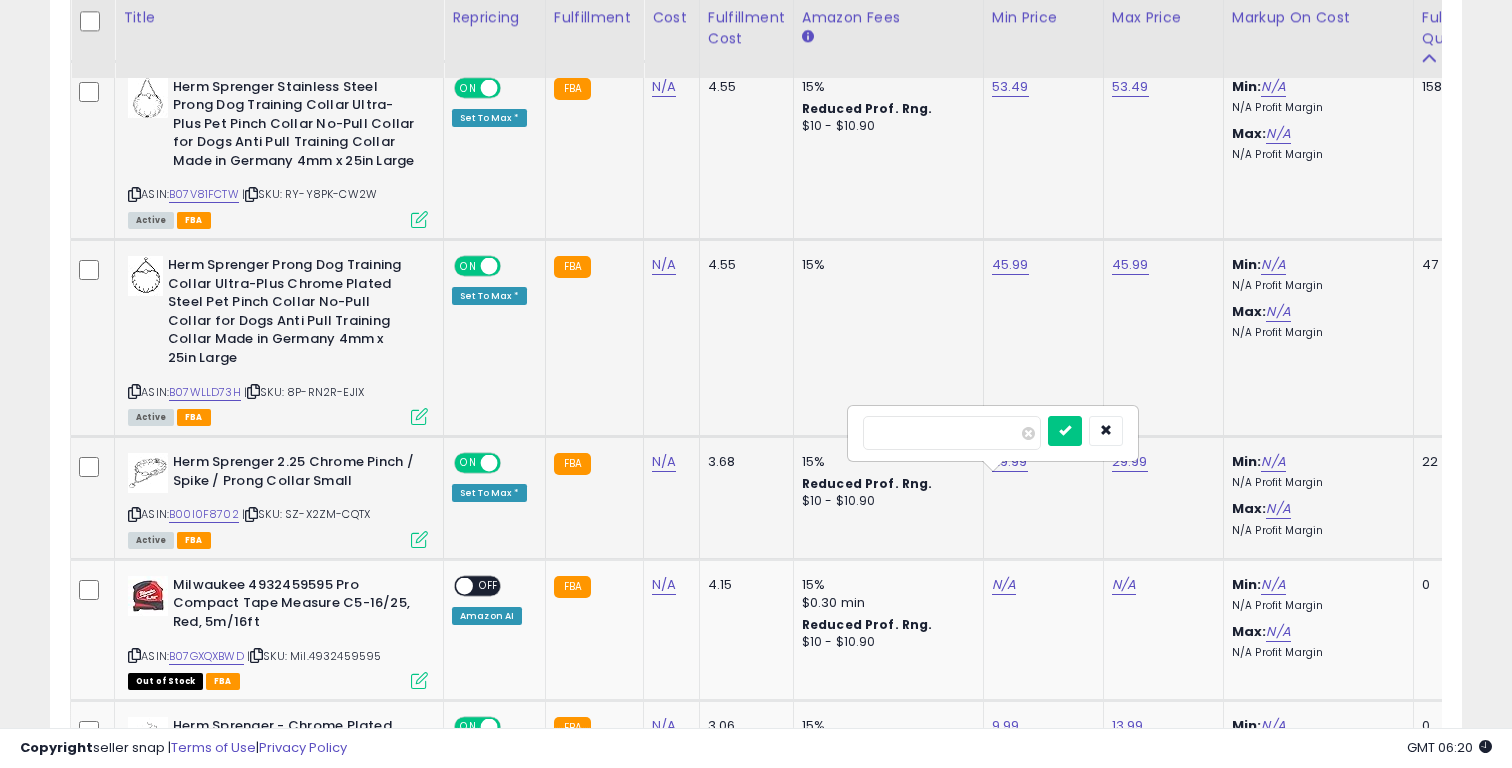 click on "*****" at bounding box center (952, 433) 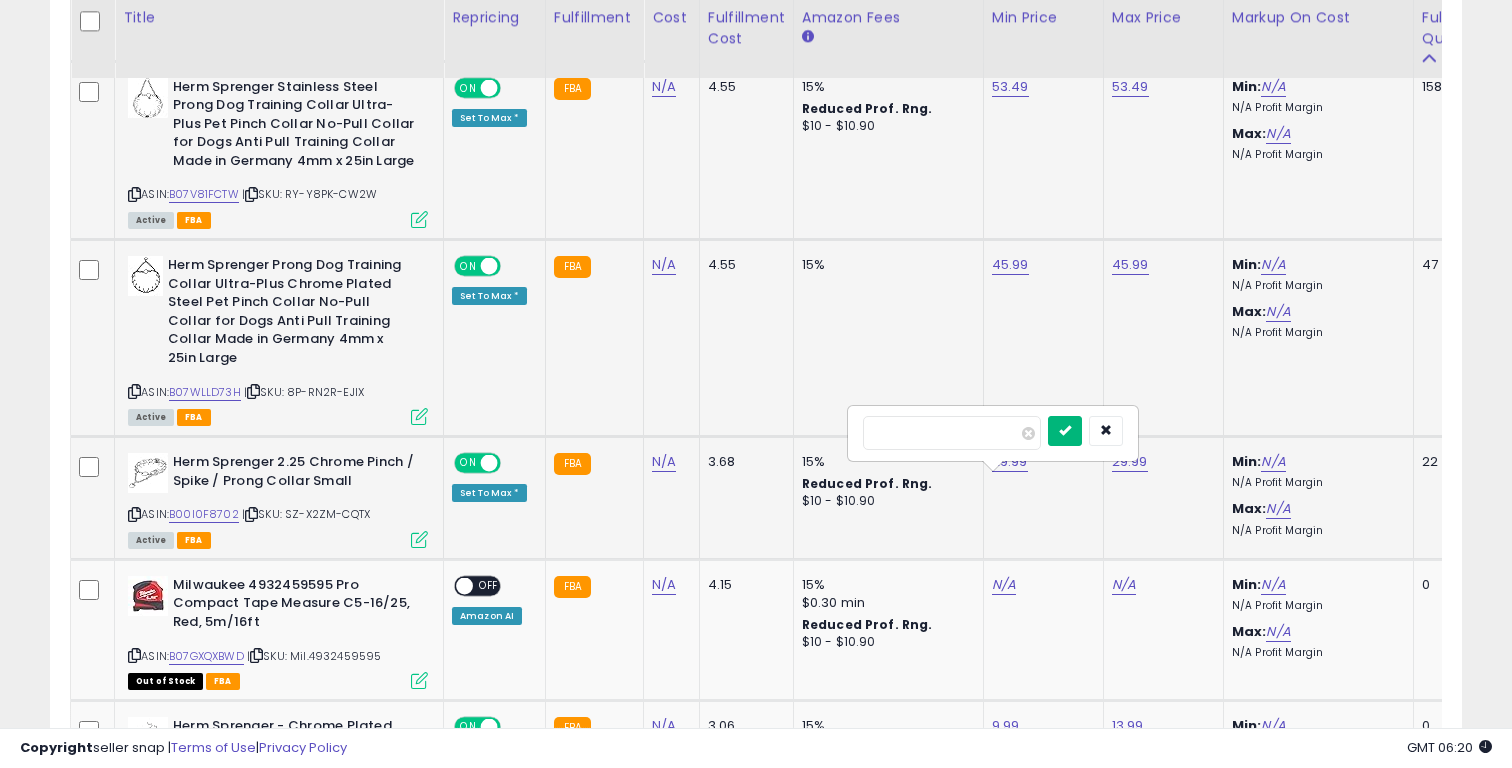 type on "*****" 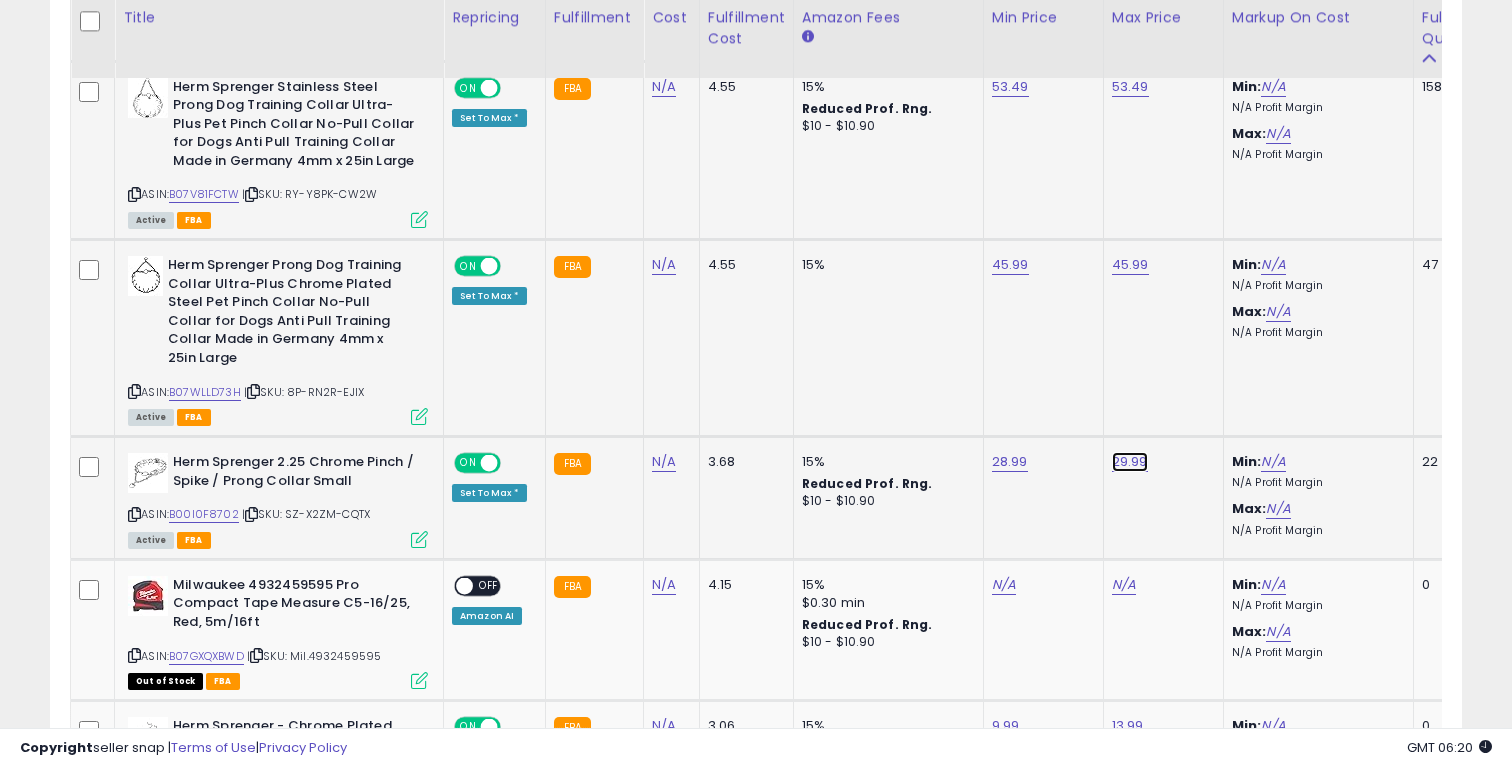 click on "29.99" at bounding box center [1130, -92] 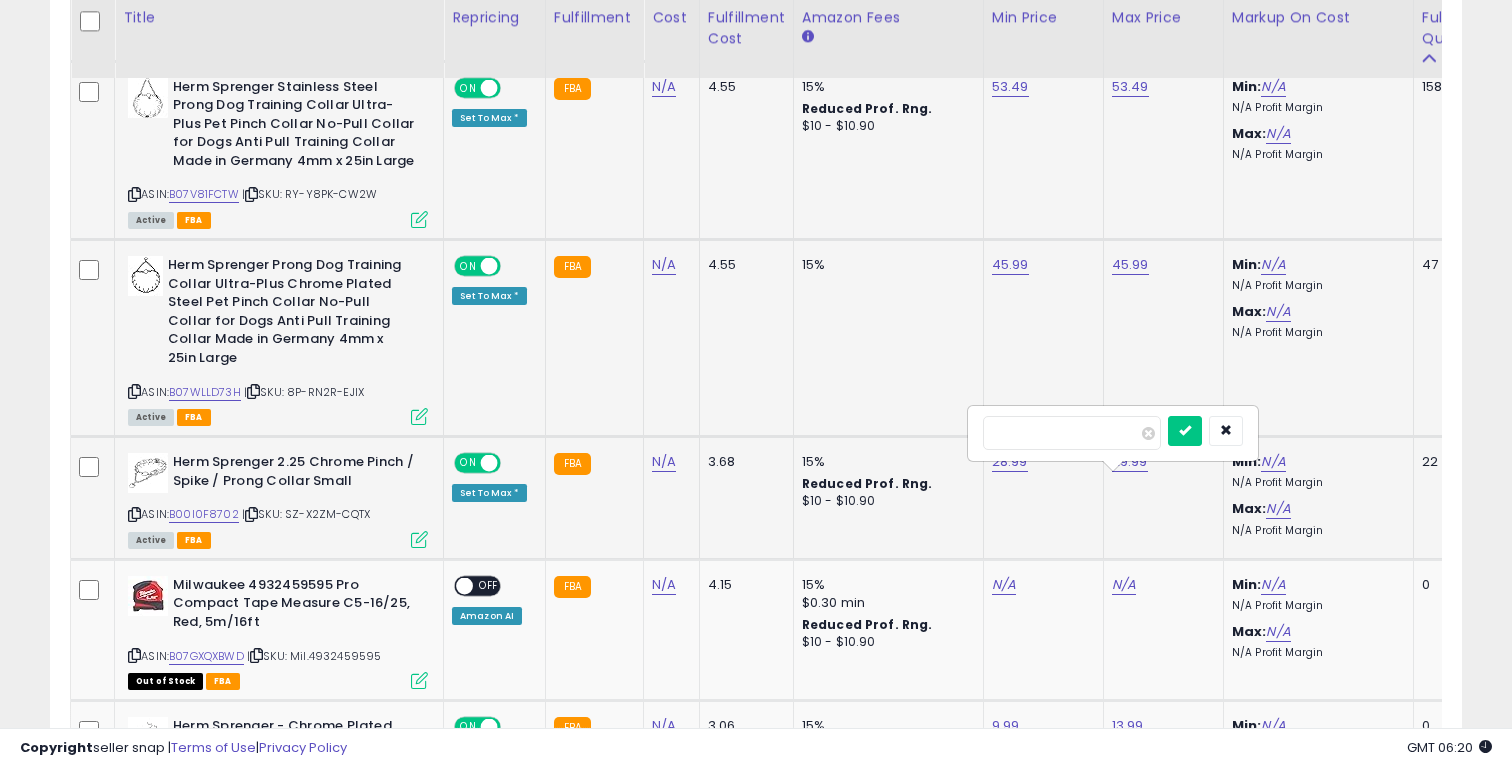 click on "*****" at bounding box center (1072, 433) 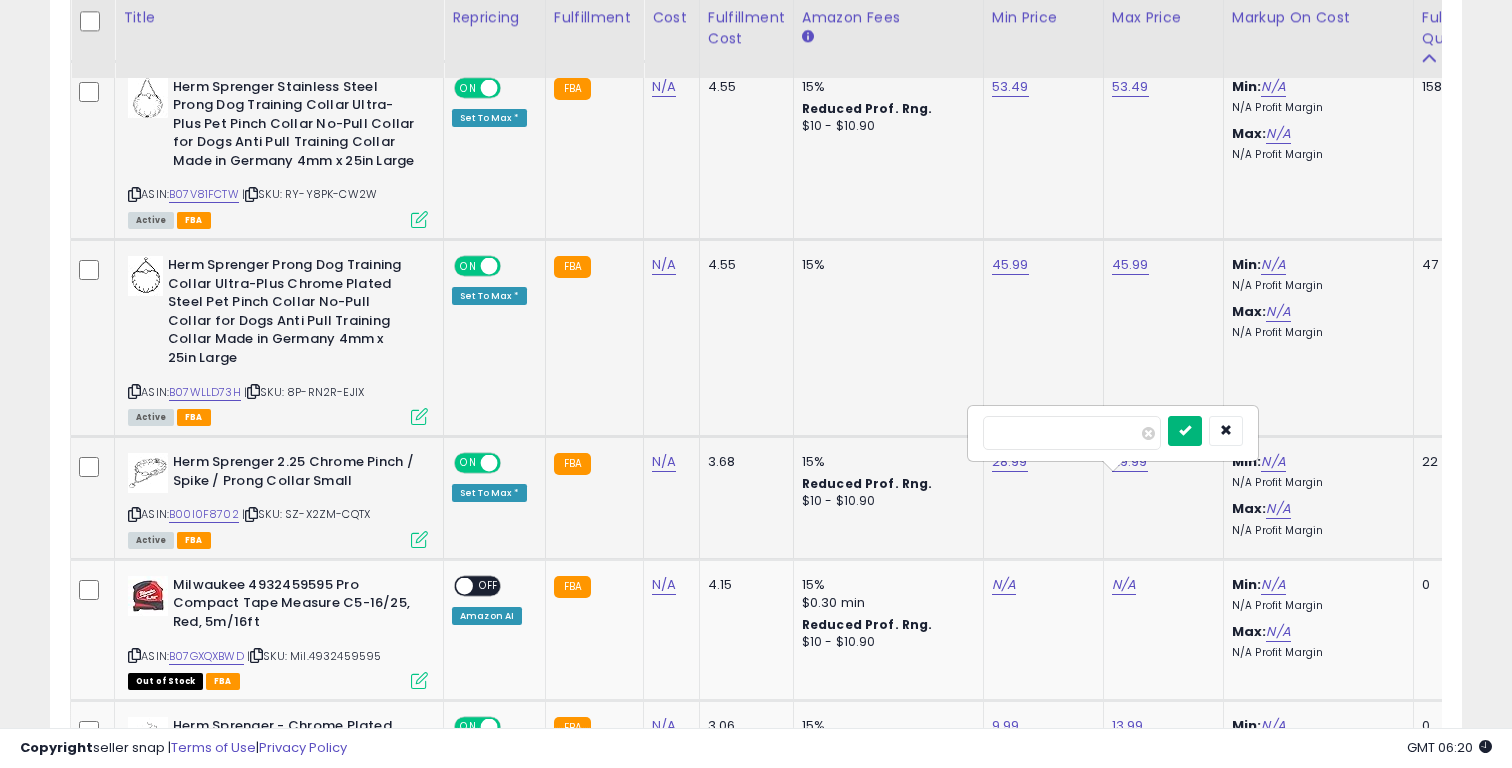 type on "*****" 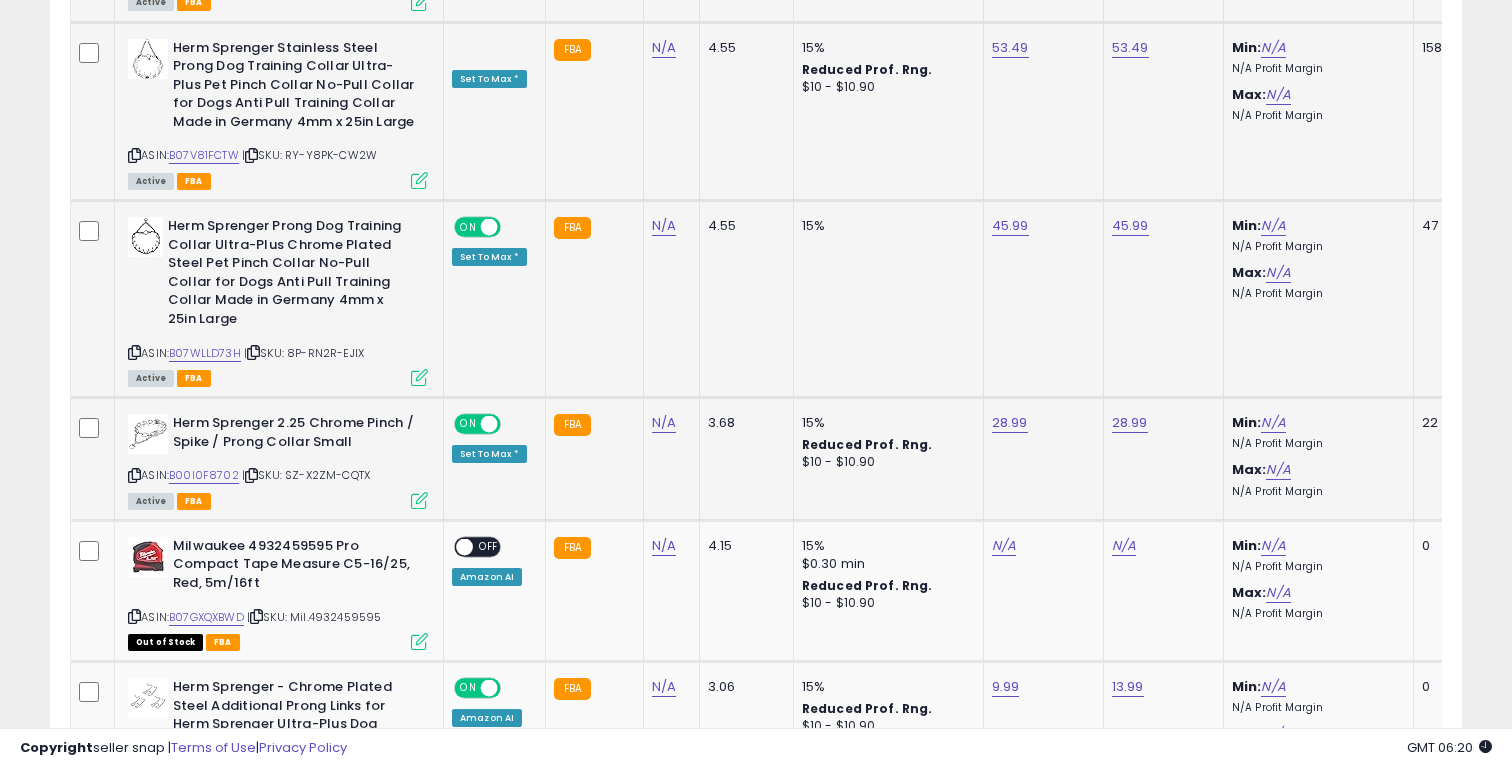 scroll, scrollTop: 0, scrollLeft: 0, axis: both 